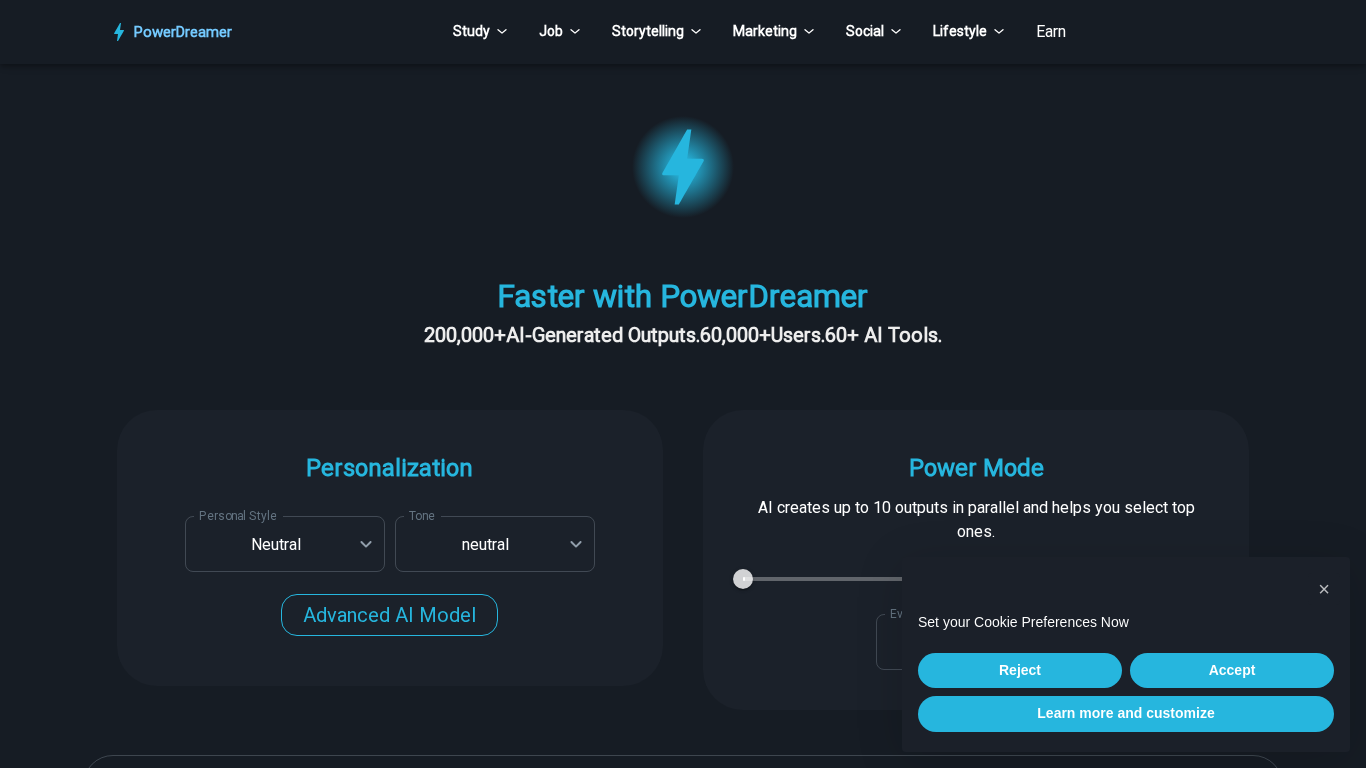 type on "*******" 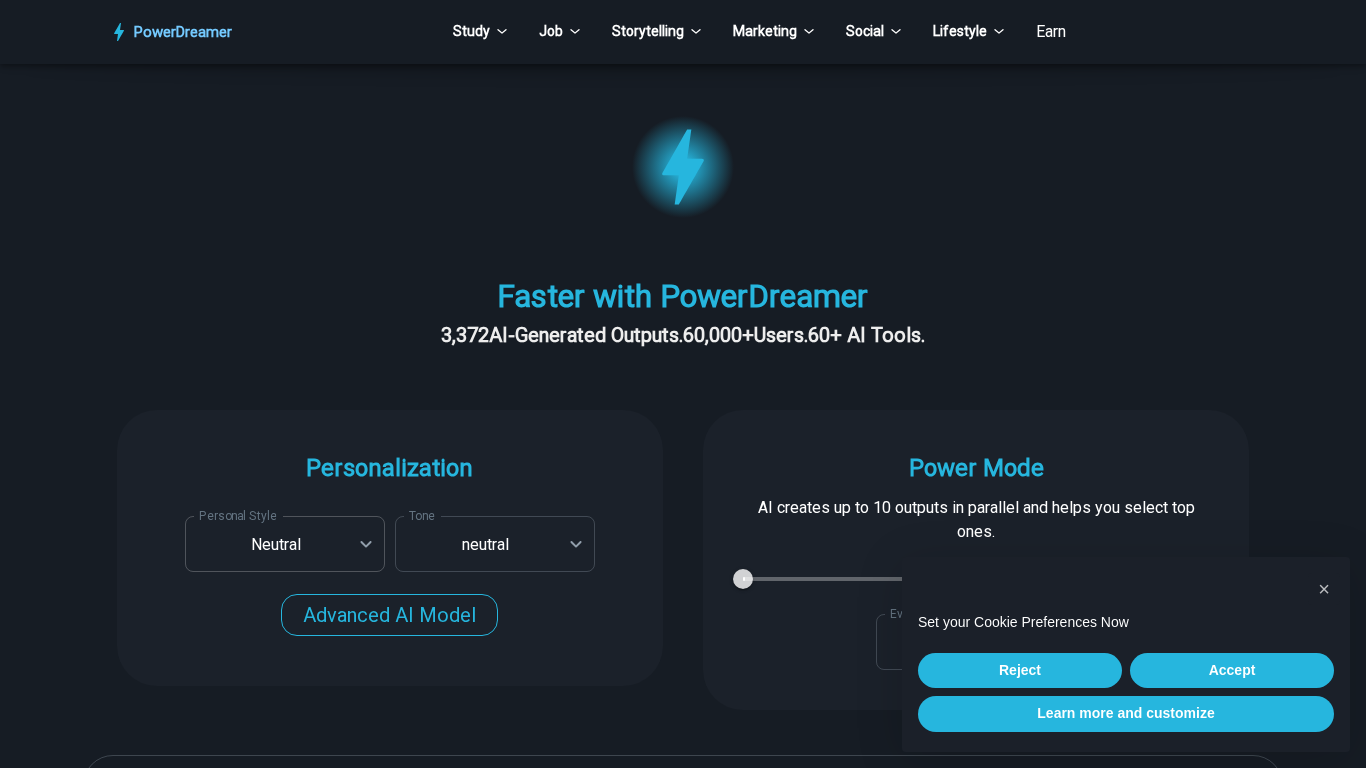 scroll, scrollTop: 352, scrollLeft: 0, axis: vertical 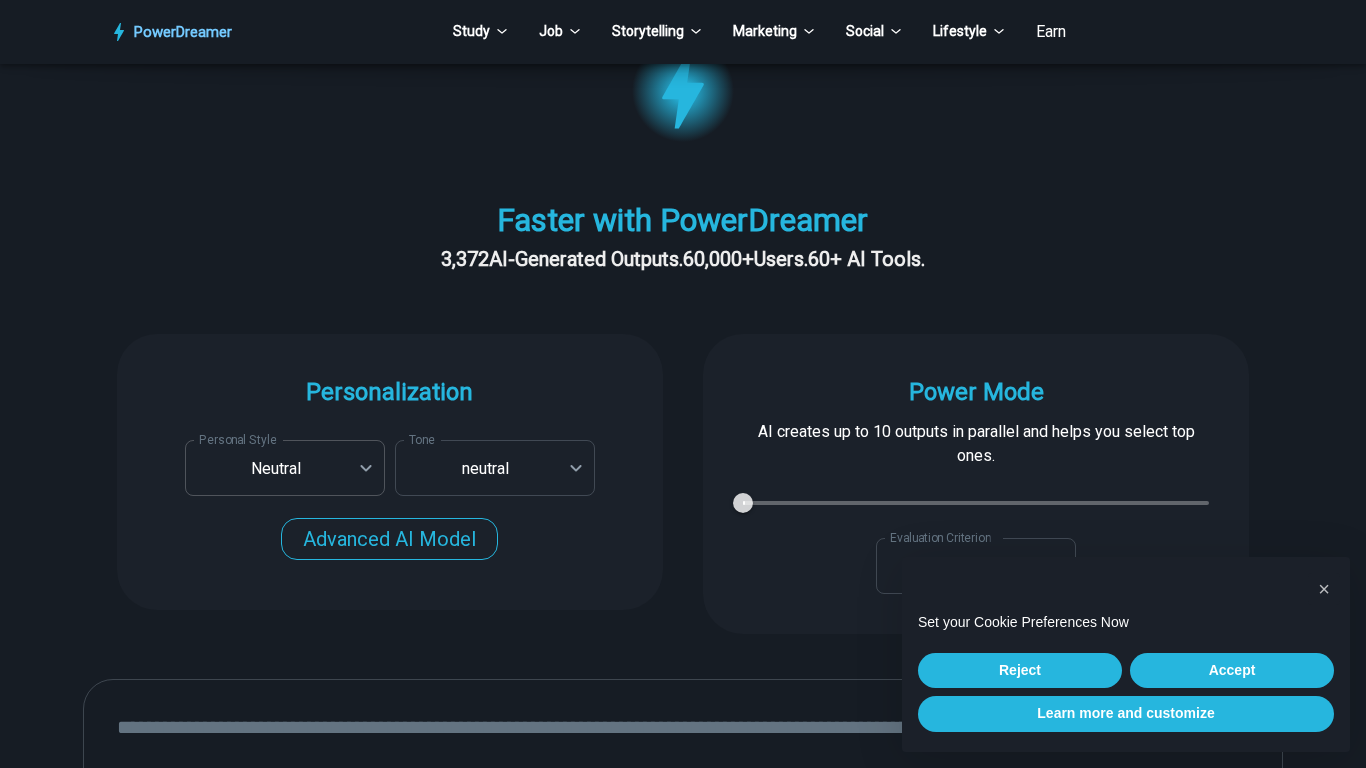 click on "**********" at bounding box center (683, 1651) 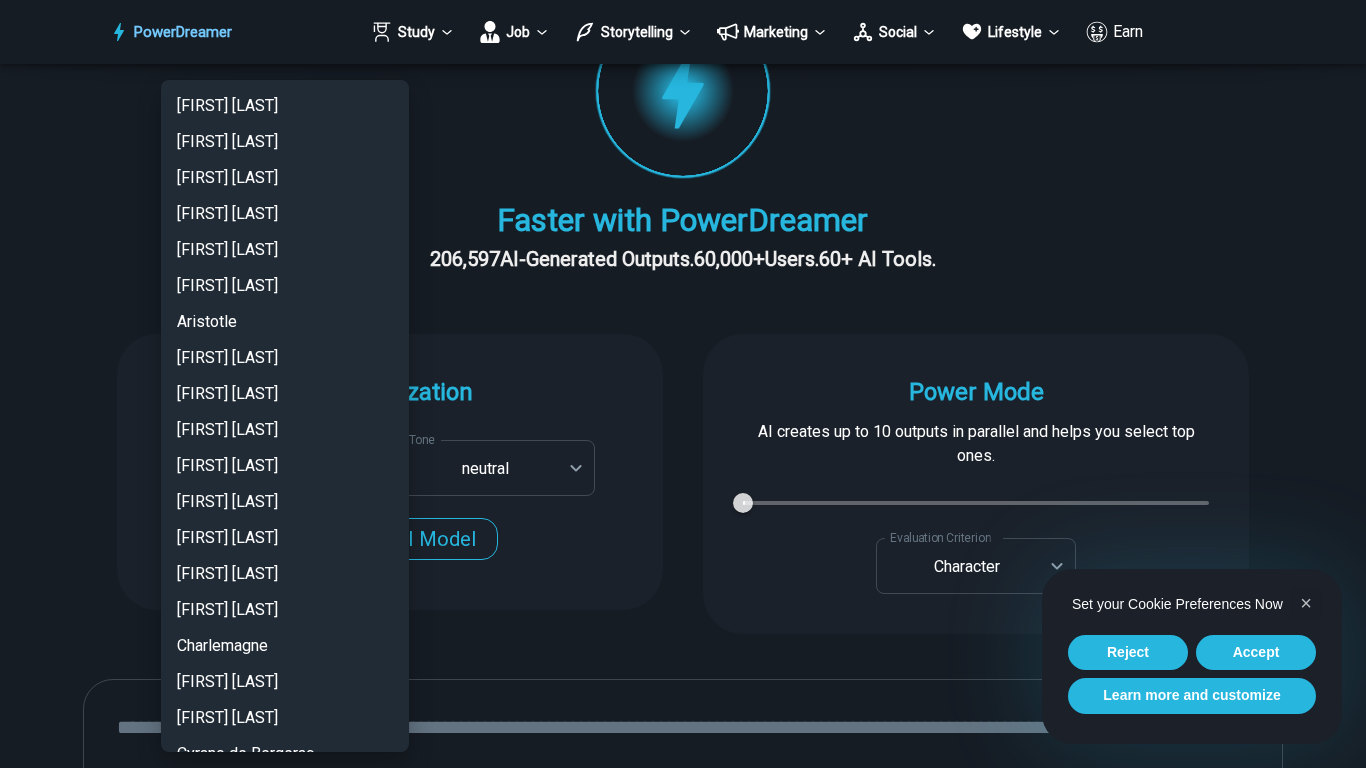 scroll, scrollTop: 2570, scrollLeft: 0, axis: vertical 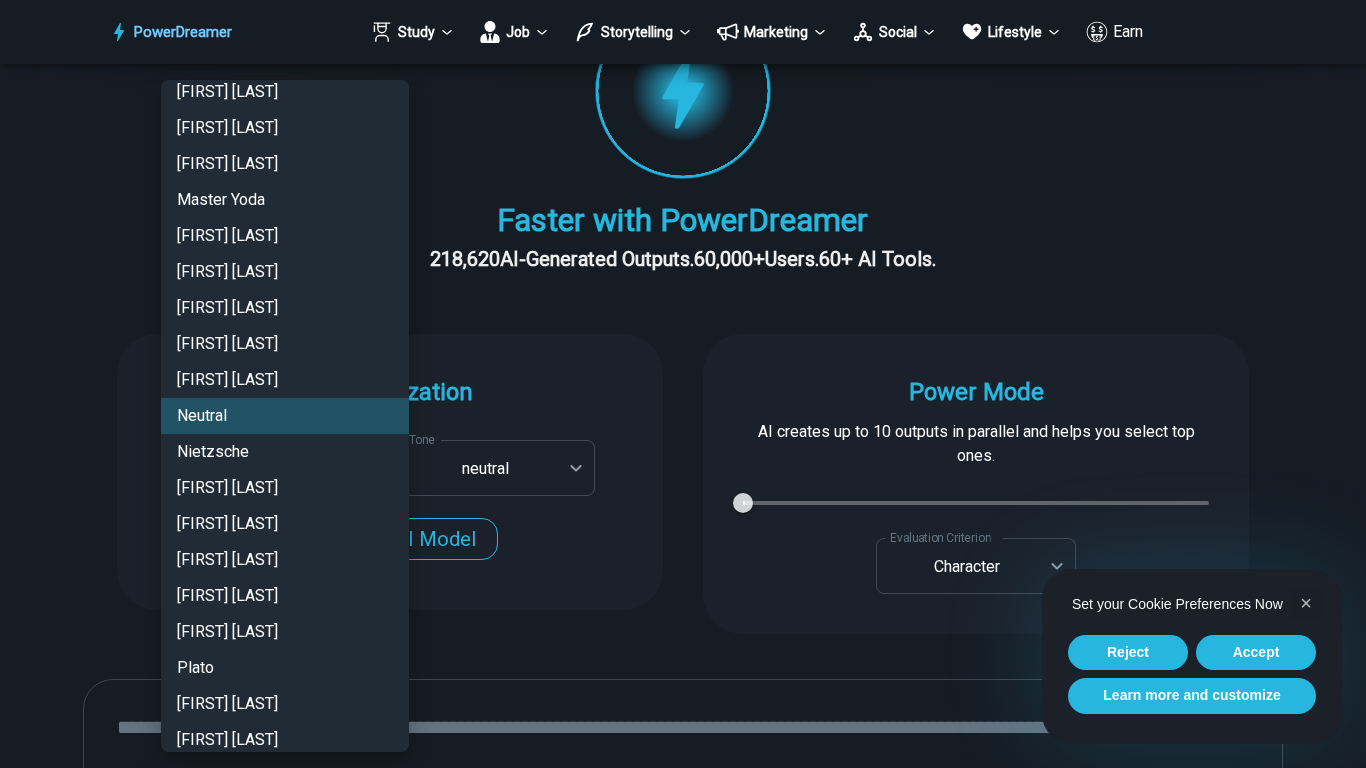 click at bounding box center [683, 384] 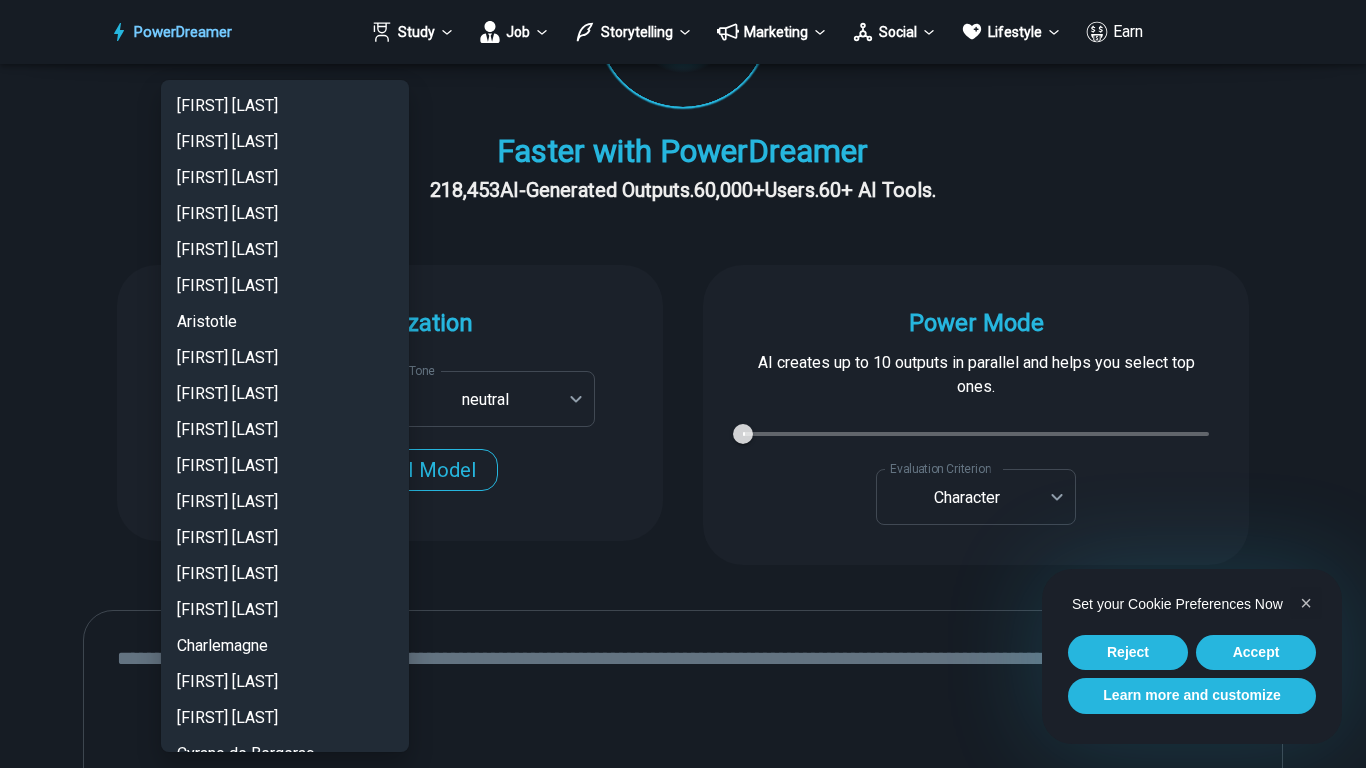 scroll, scrollTop: 421, scrollLeft: 0, axis: vertical 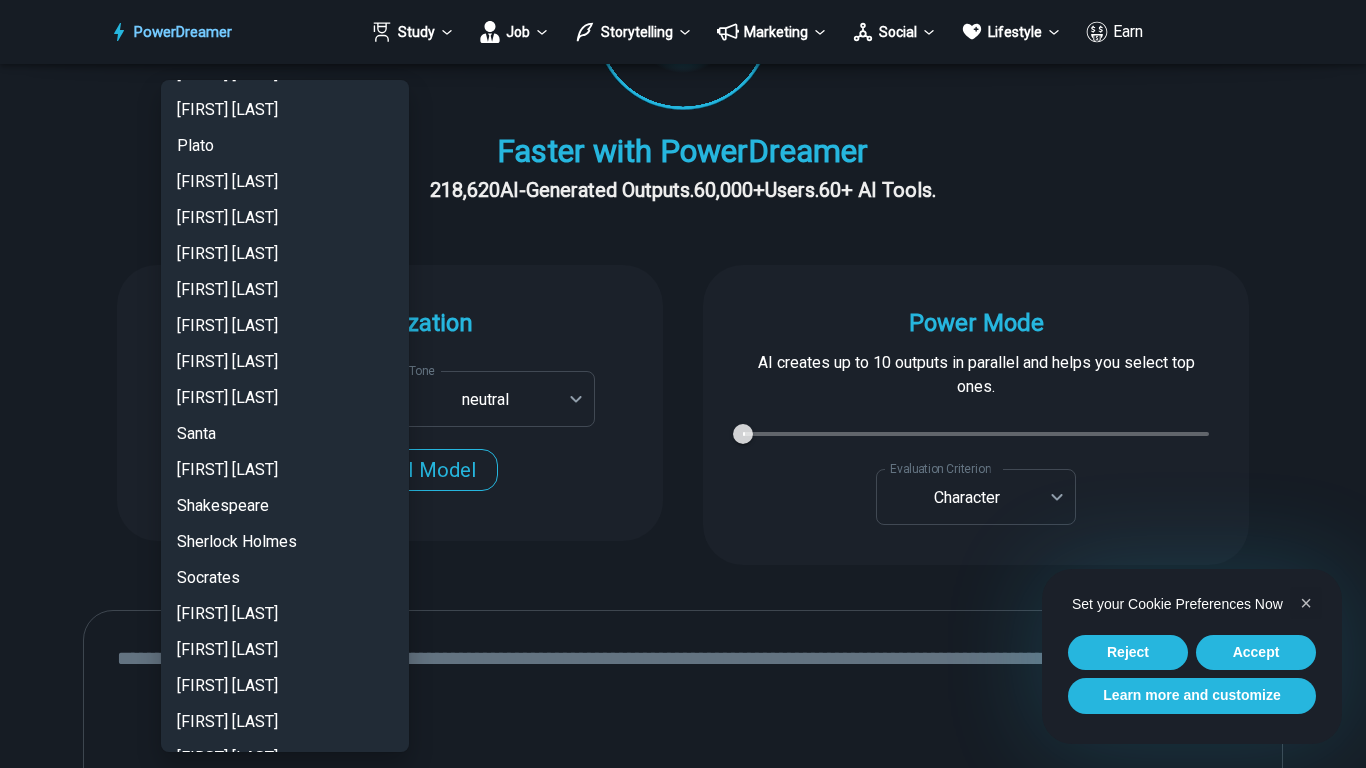 click at bounding box center (683, 384) 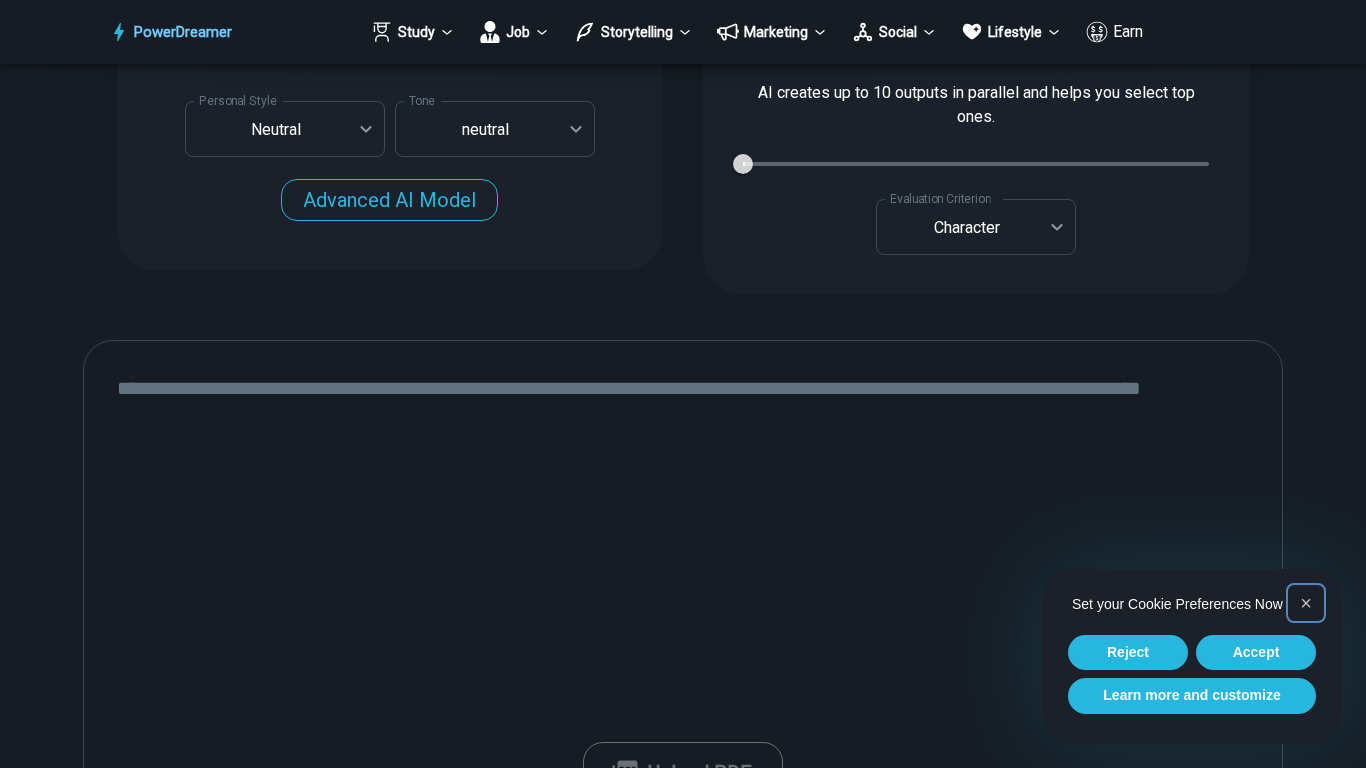 scroll, scrollTop: 692, scrollLeft: 0, axis: vertical 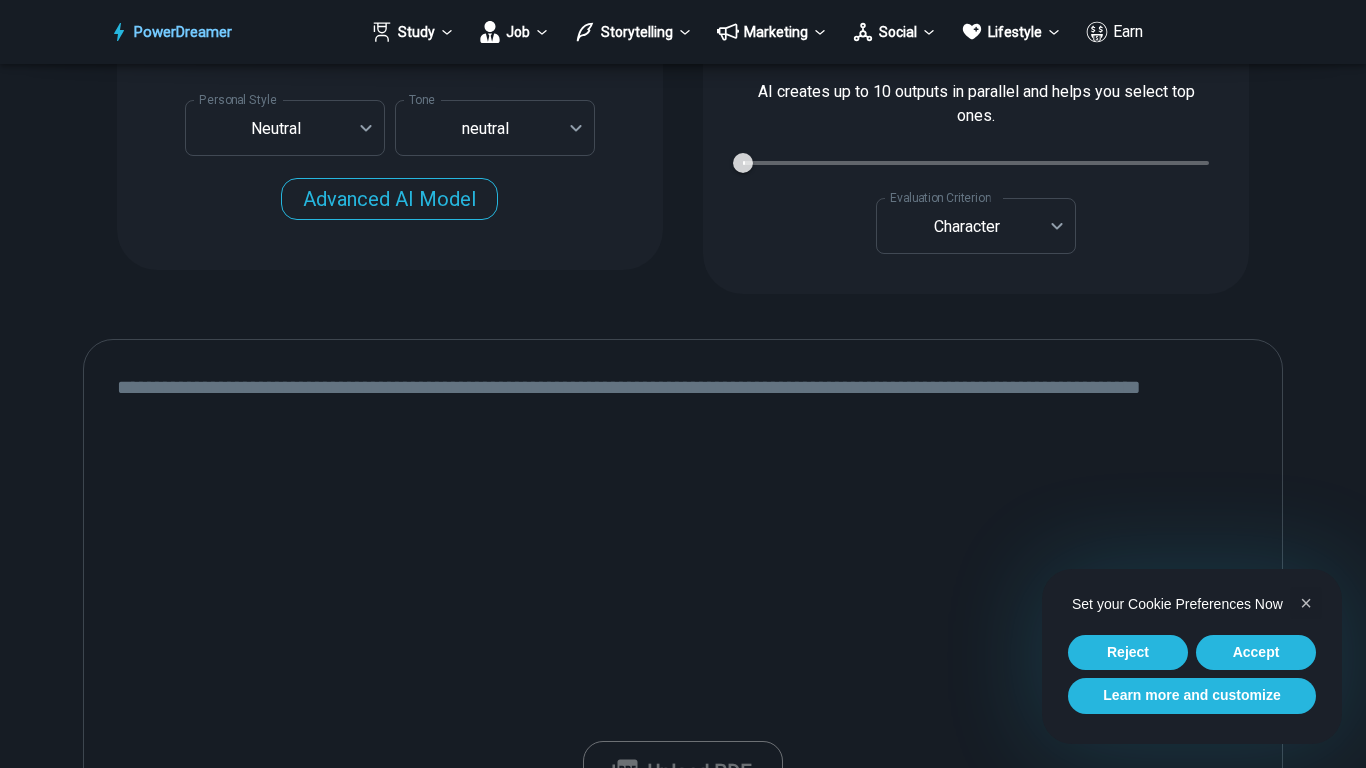 click at bounding box center [683, 606] 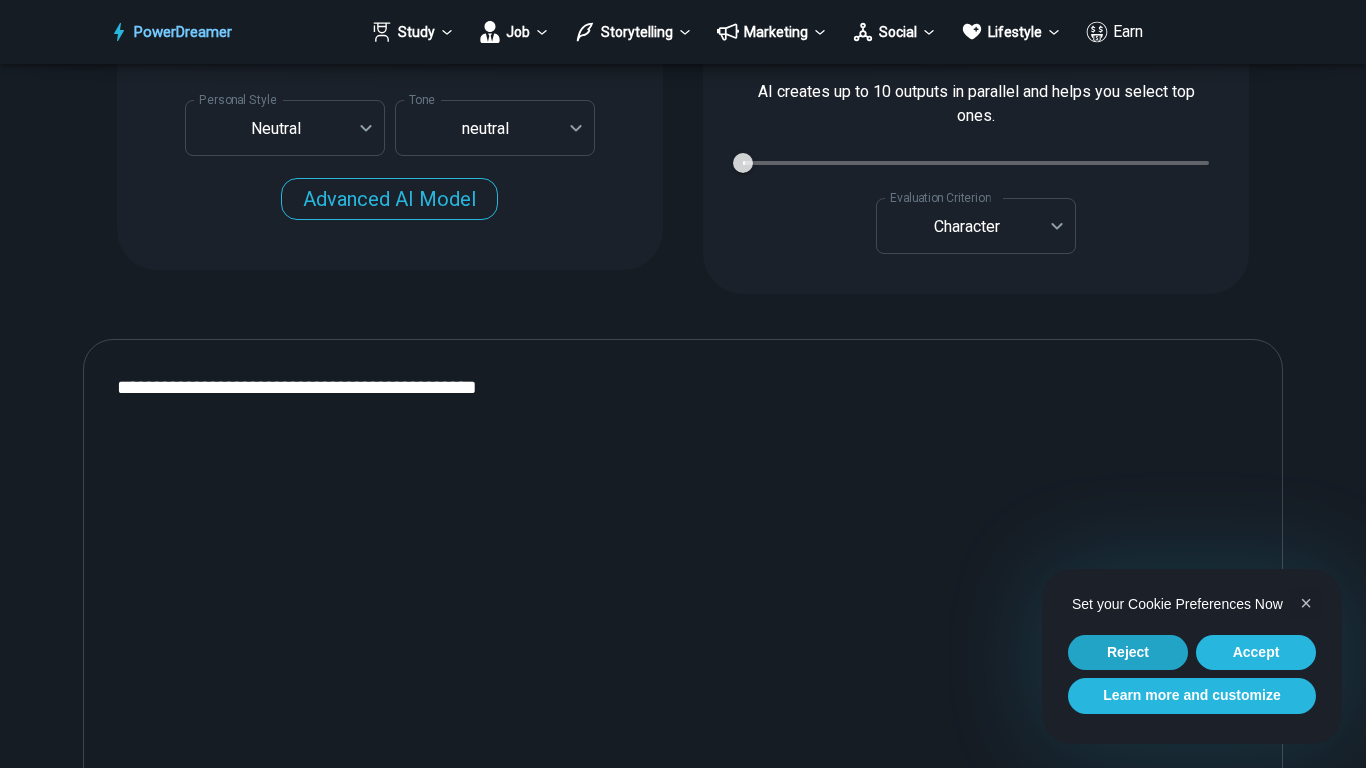 type on "**********" 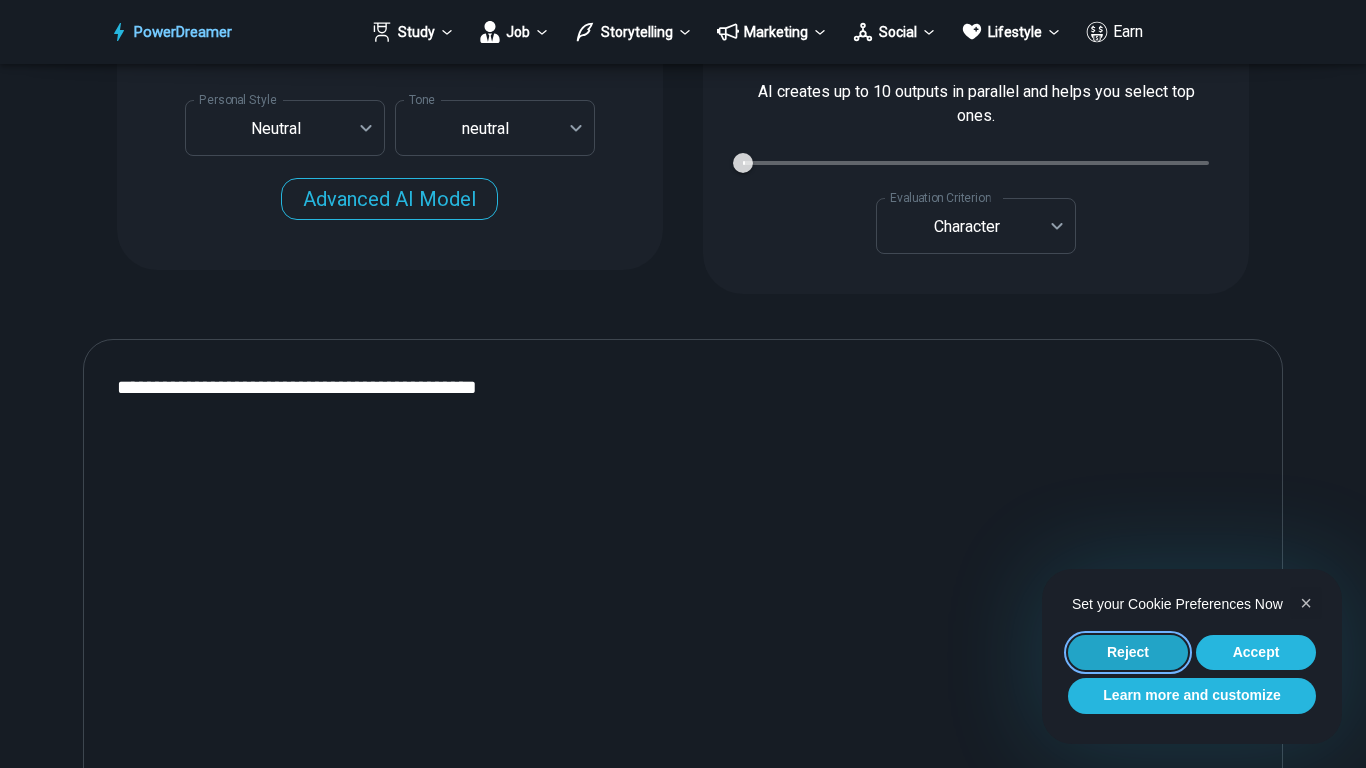 click on "Reject" at bounding box center (1128, 653) 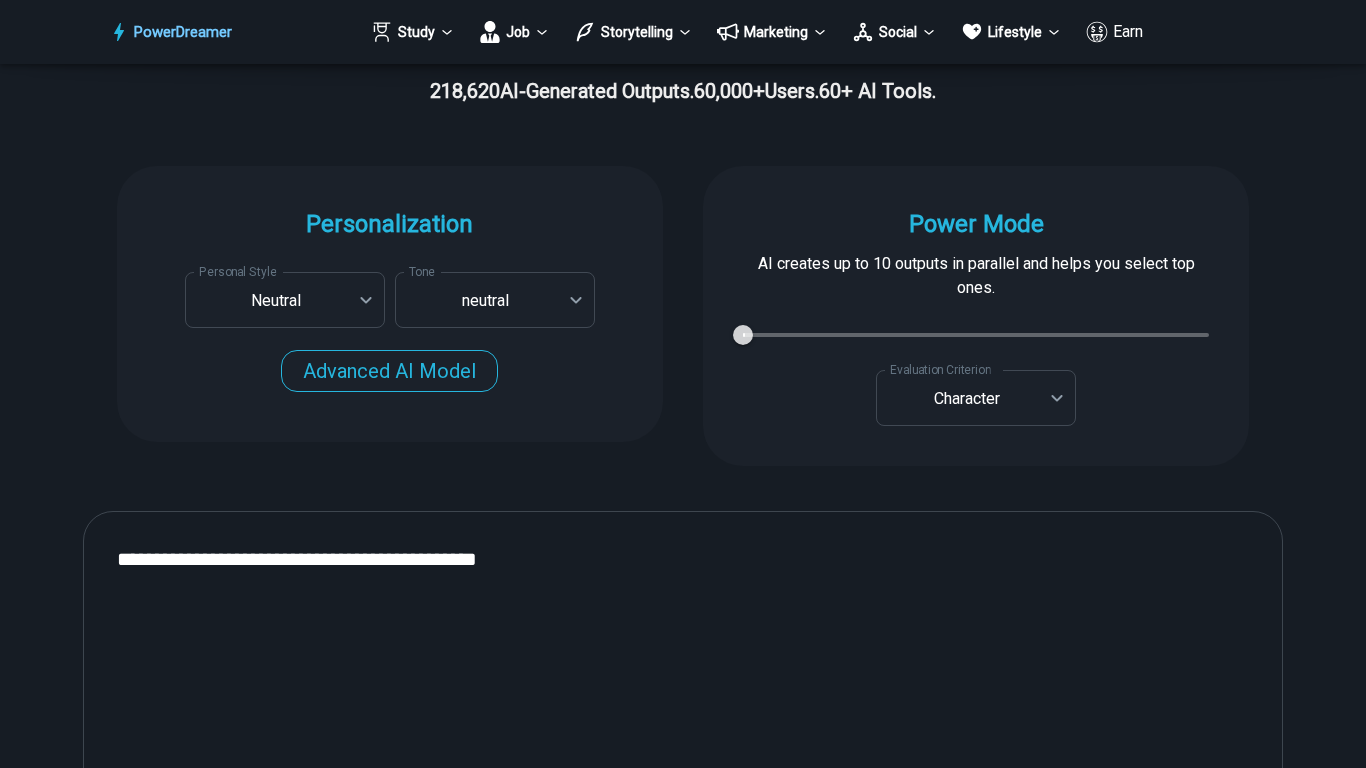 scroll, scrollTop: 511, scrollLeft: 0, axis: vertical 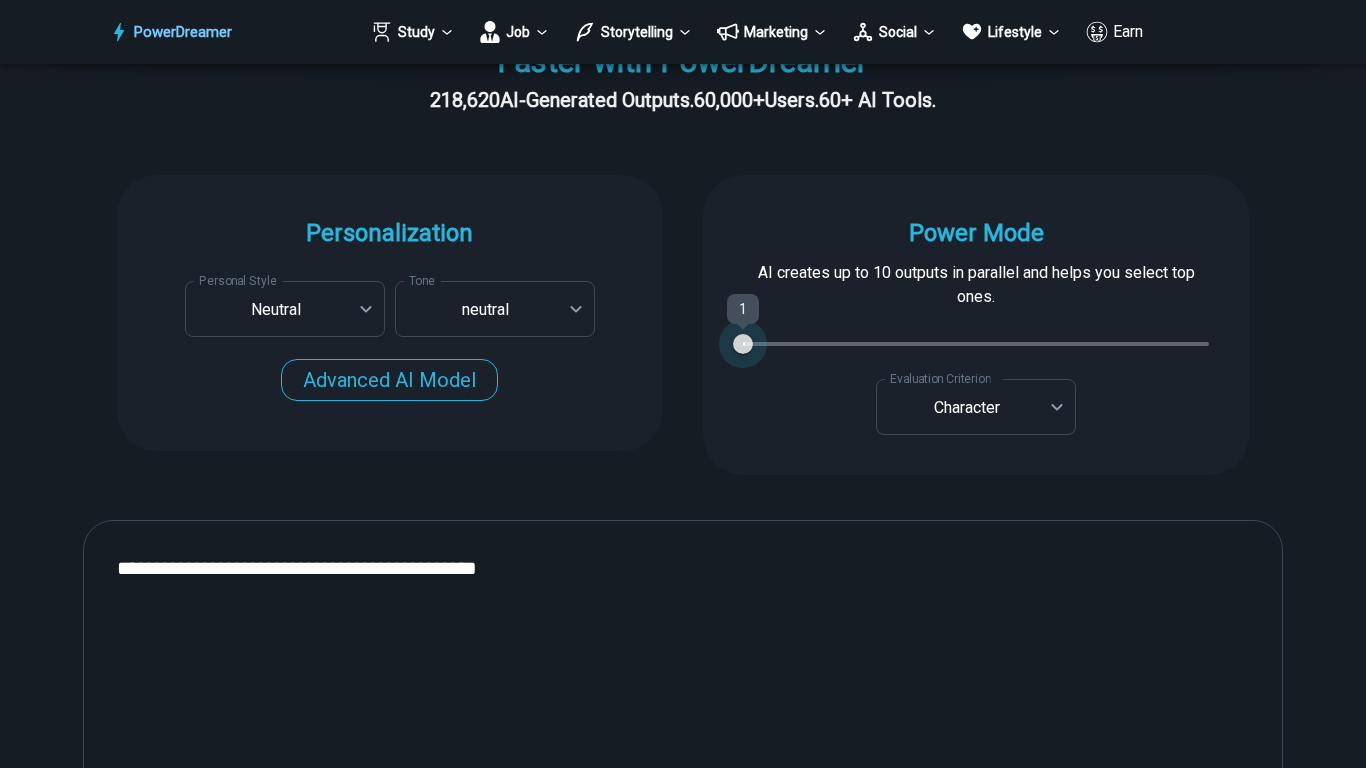 type on "*" 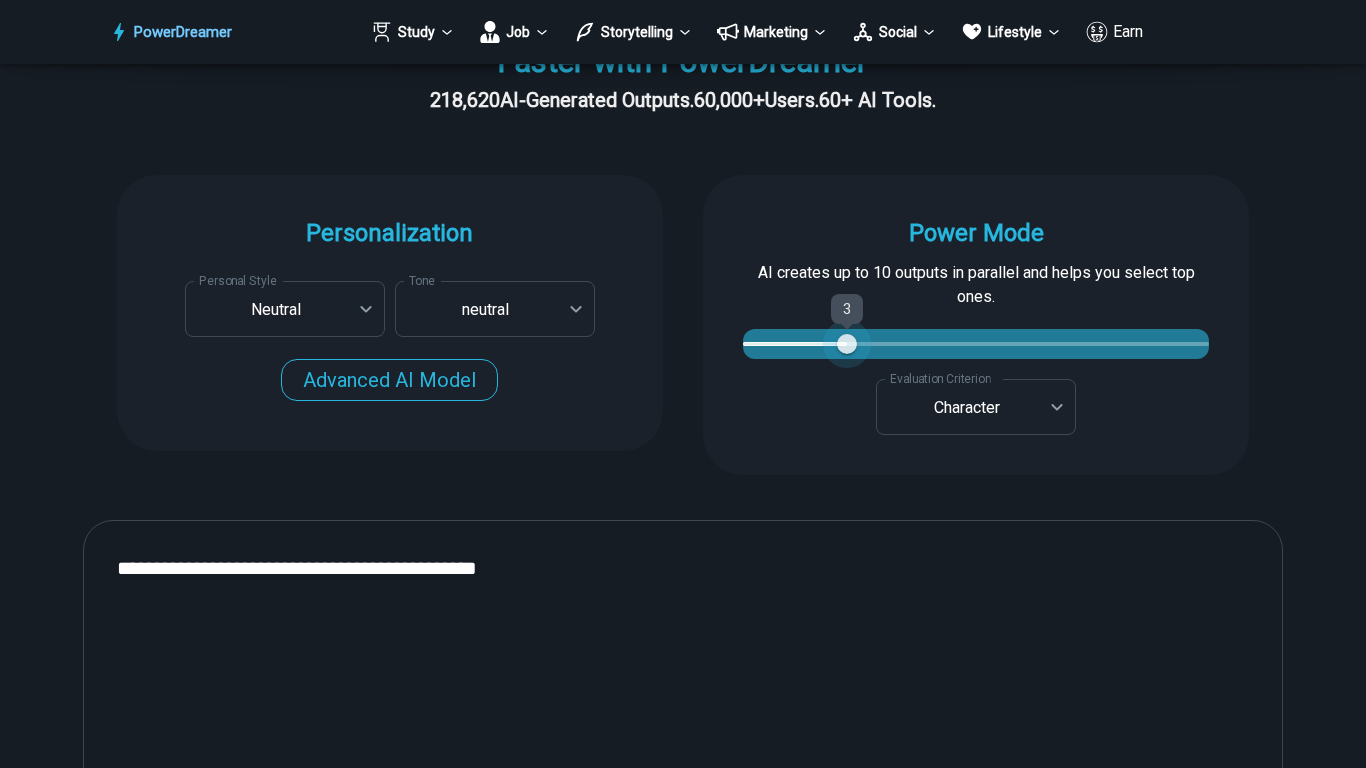 type on "*" 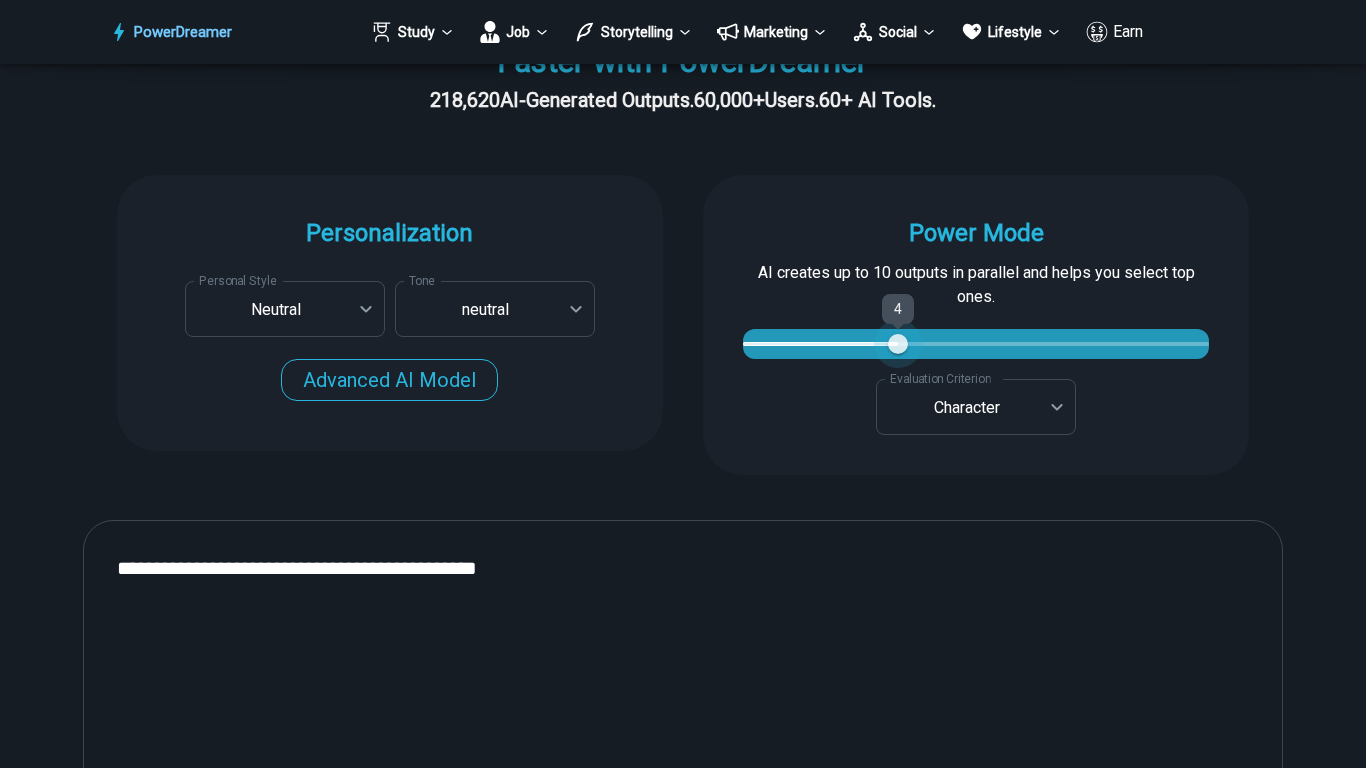 type on "*" 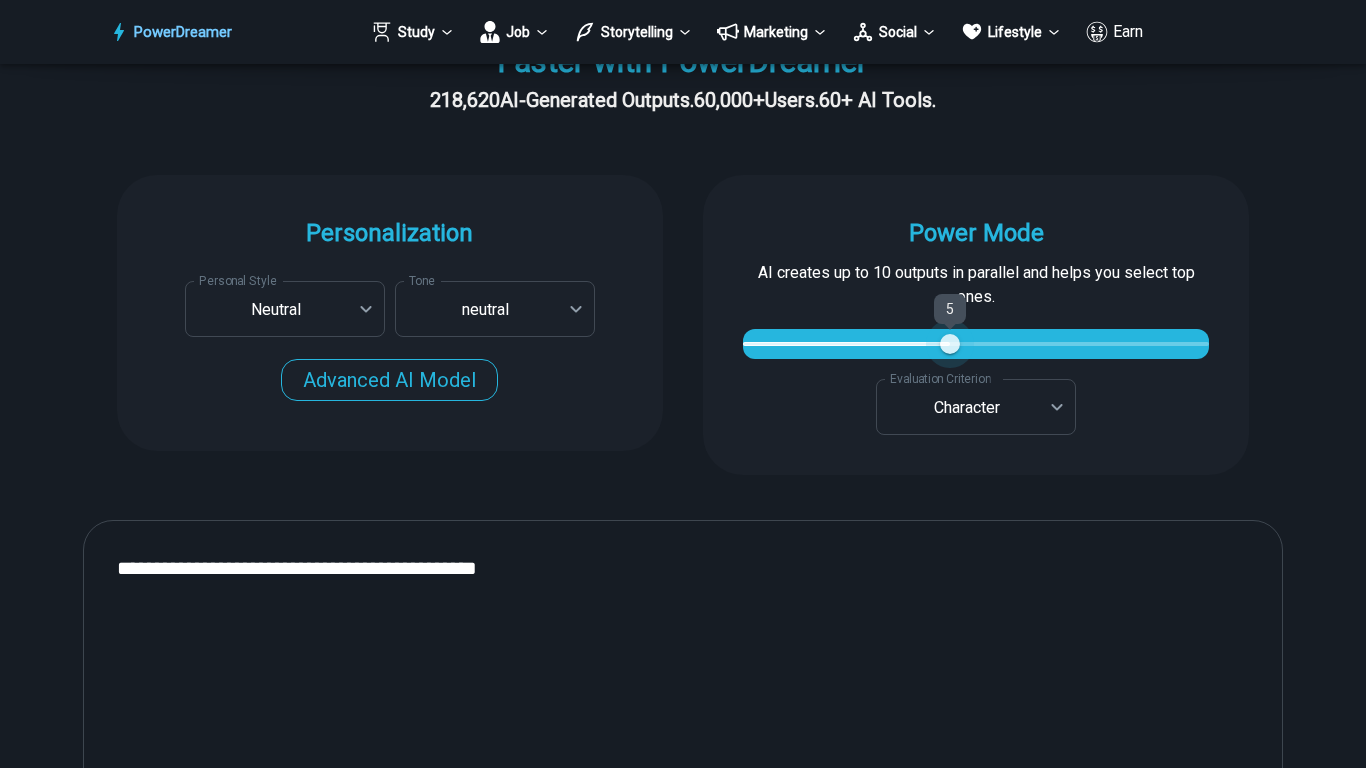 type on "*" 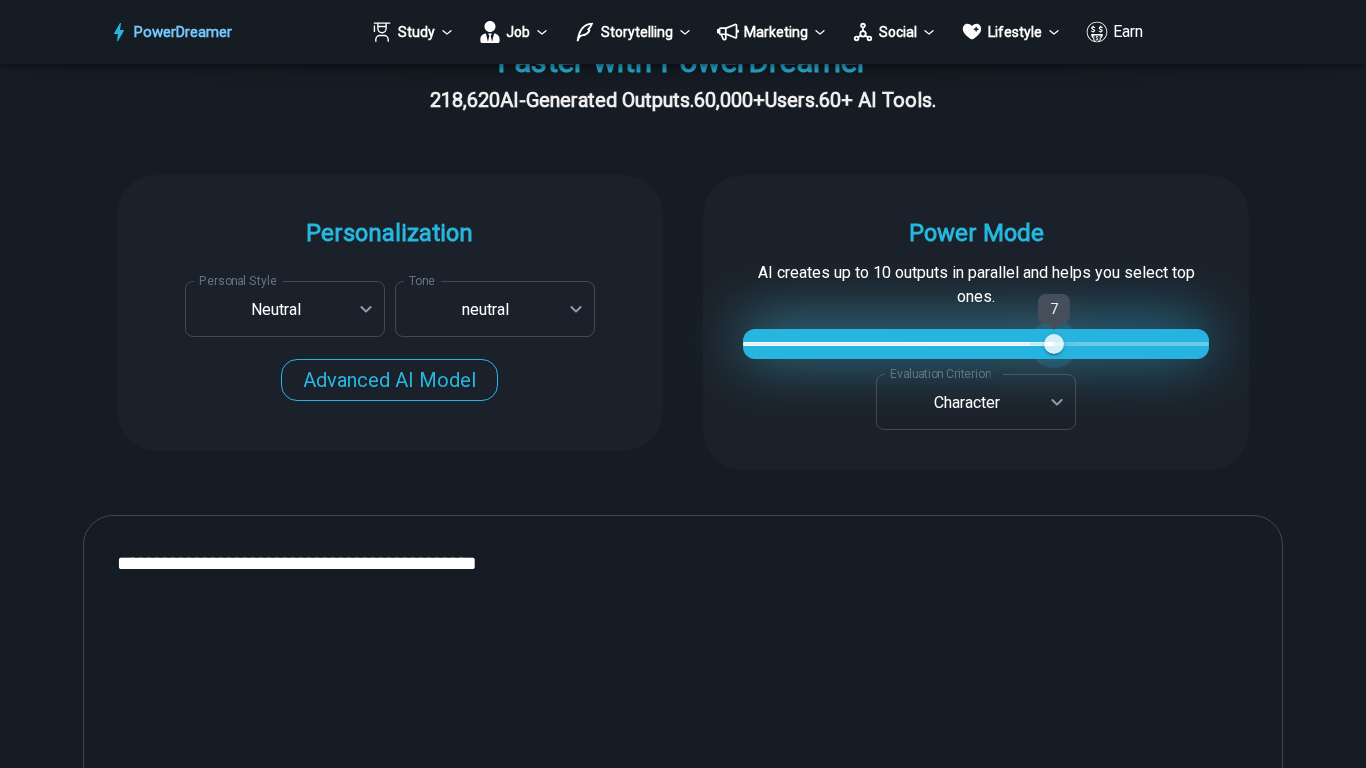 type on "*" 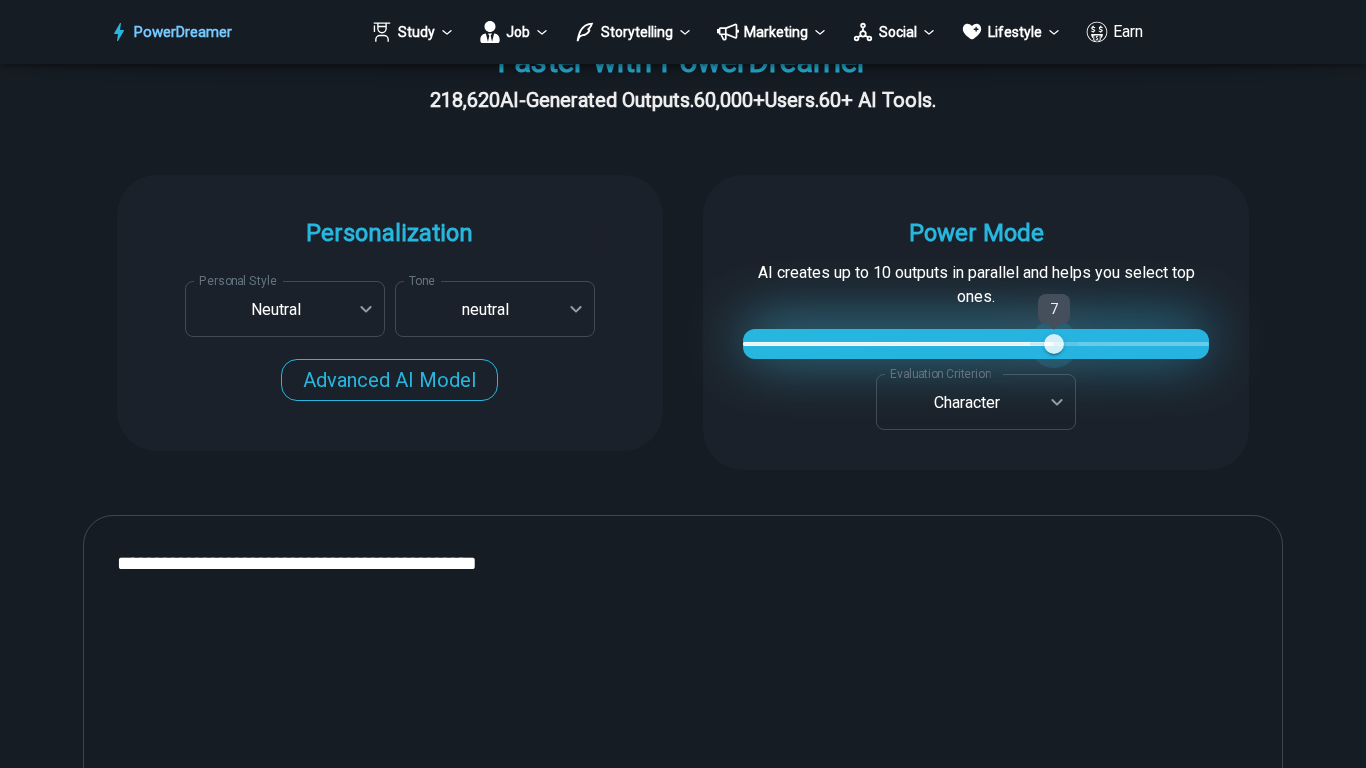 type on "*" 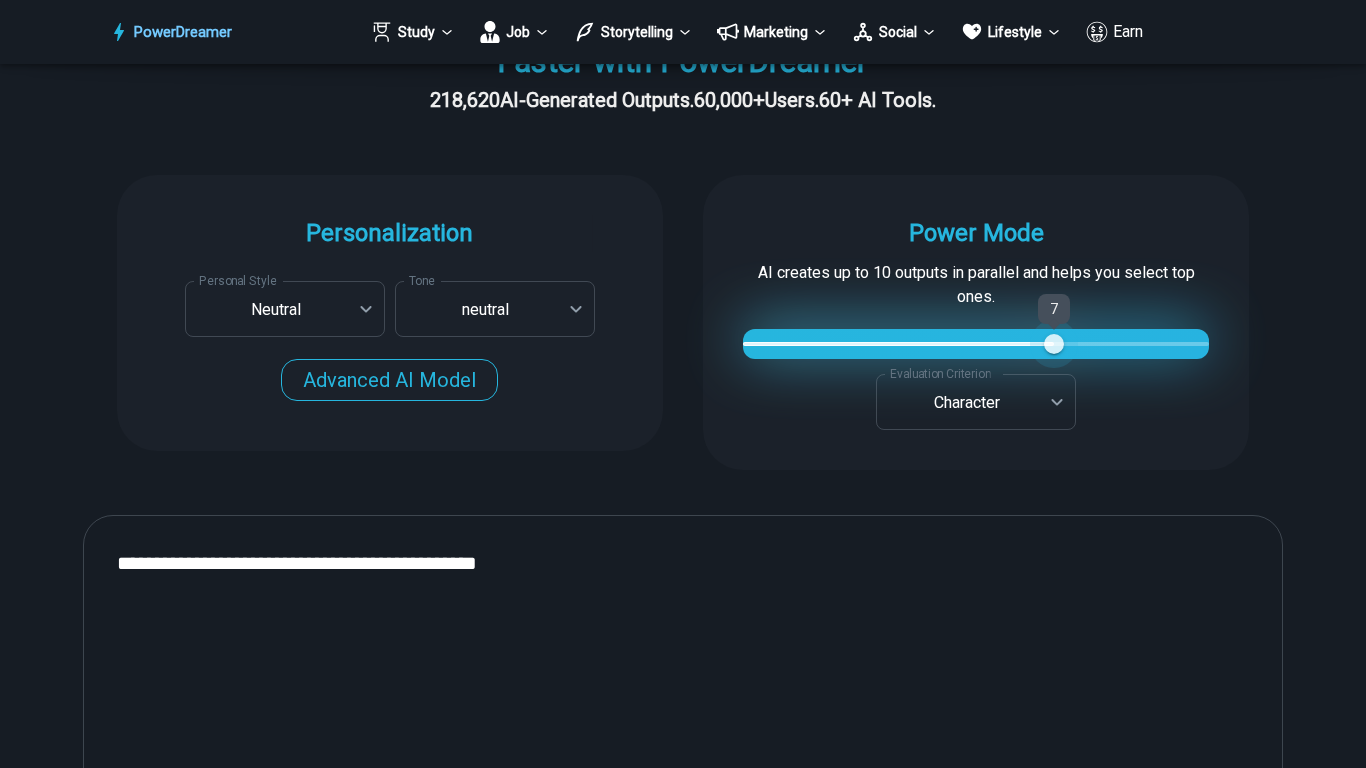 type on "**" 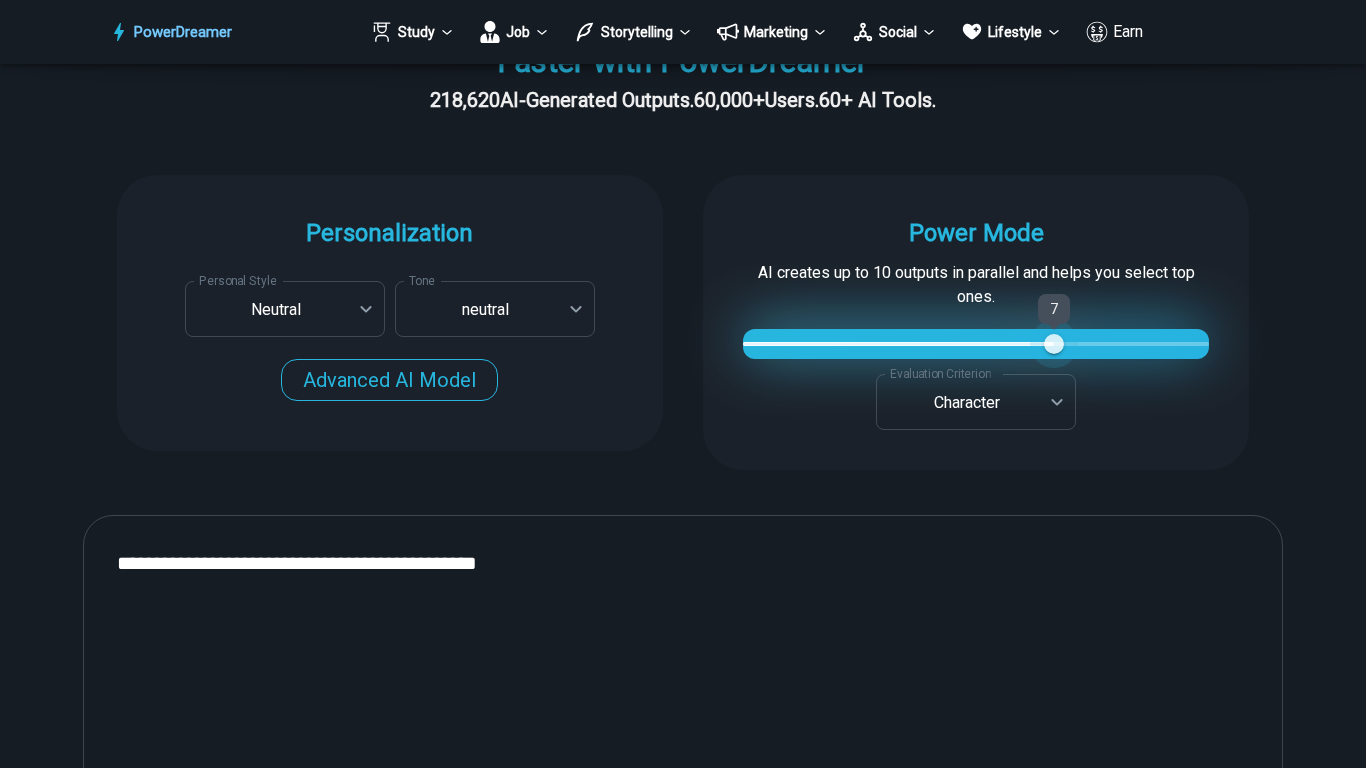 type on "**" 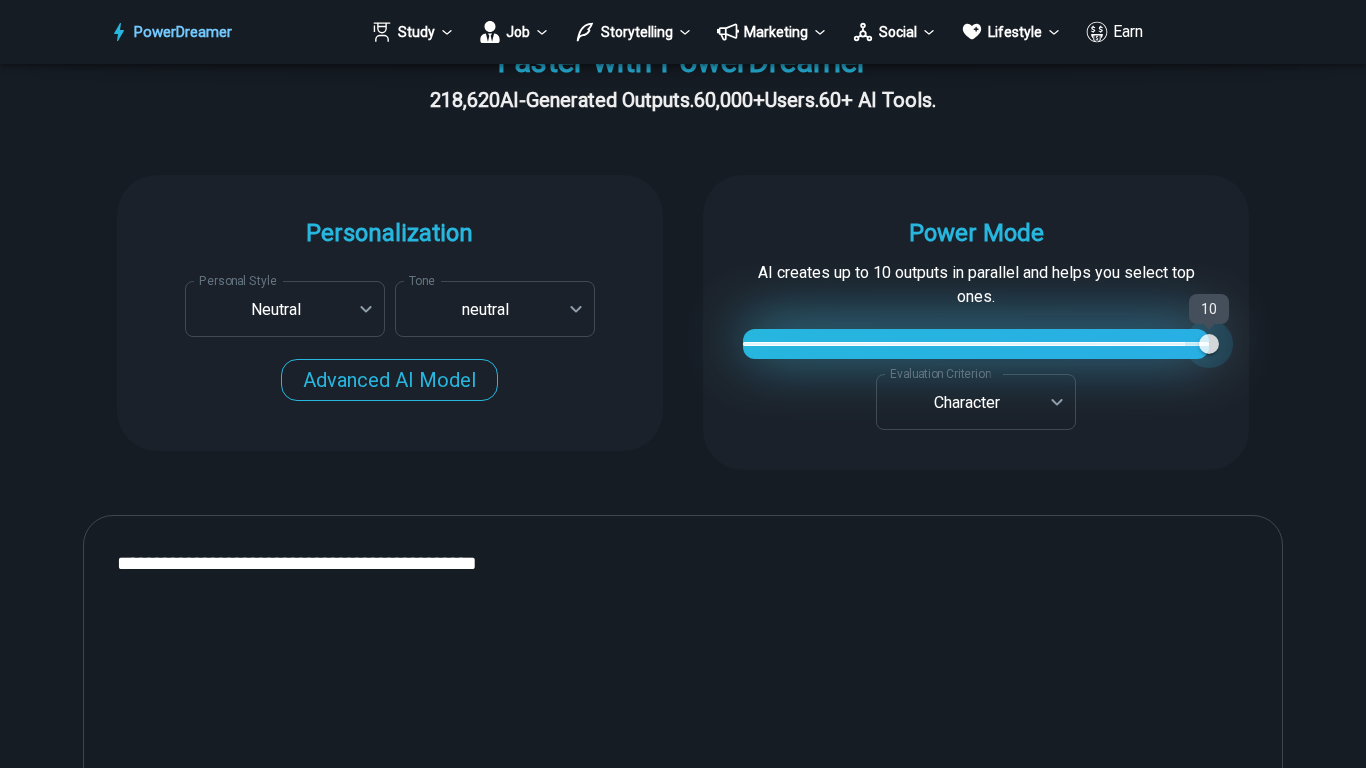 drag, startPoint x: 739, startPoint y: 333, endPoint x: 1231, endPoint y: 327, distance: 492.0366 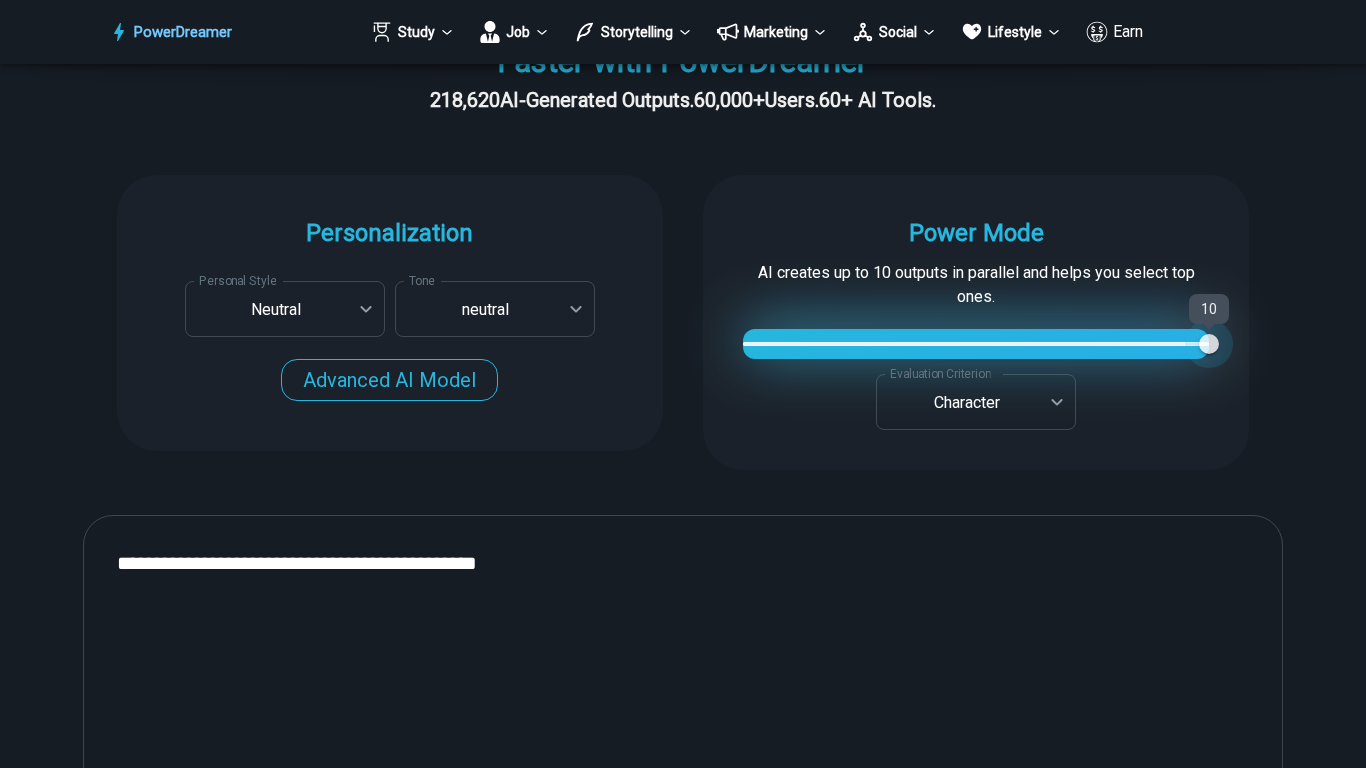 click on "Power Mode AI creates up to 10 outputs in parallel and helps you select top ones. 10 10 Evaluation Criterion Character ********* Evaluation Criterion Custom Evaluation Criterion Custom Evaluation Criterion" at bounding box center (976, 322) 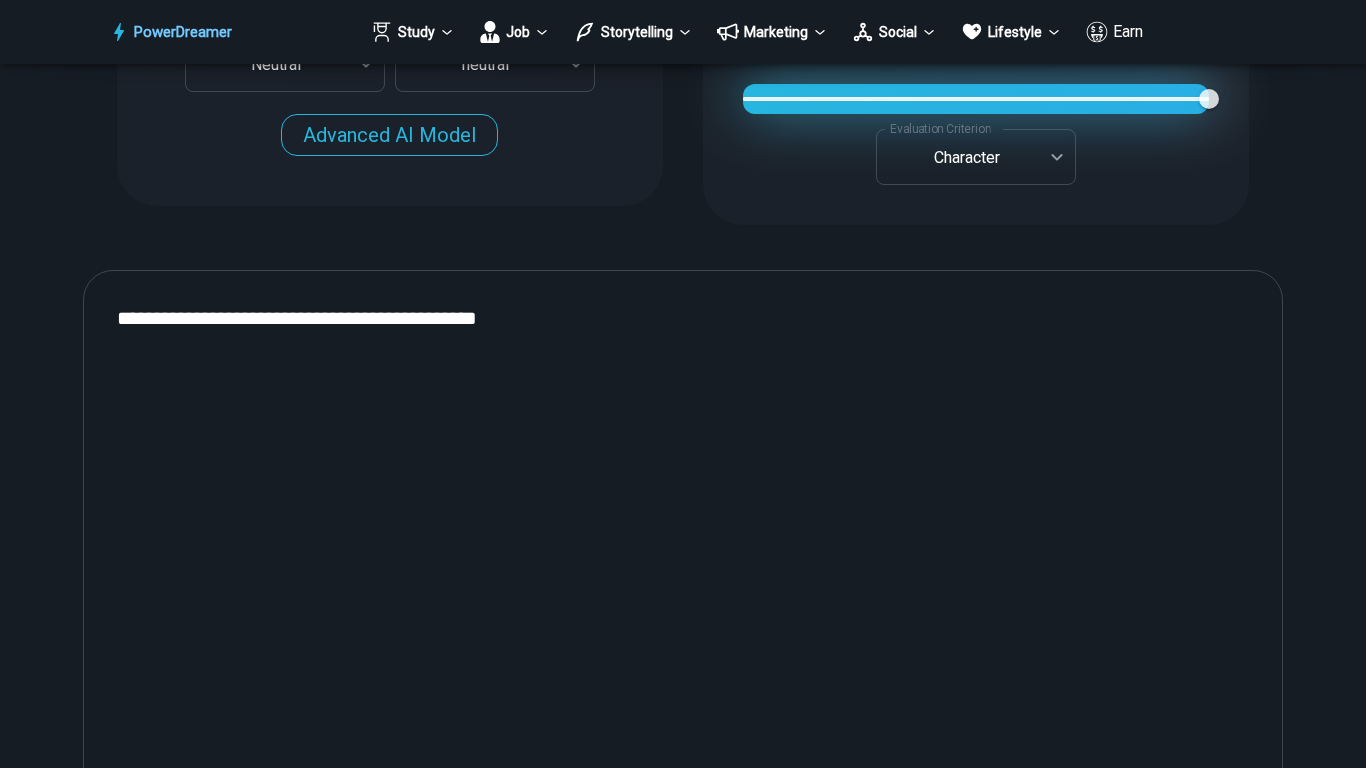 scroll, scrollTop: 766, scrollLeft: 0, axis: vertical 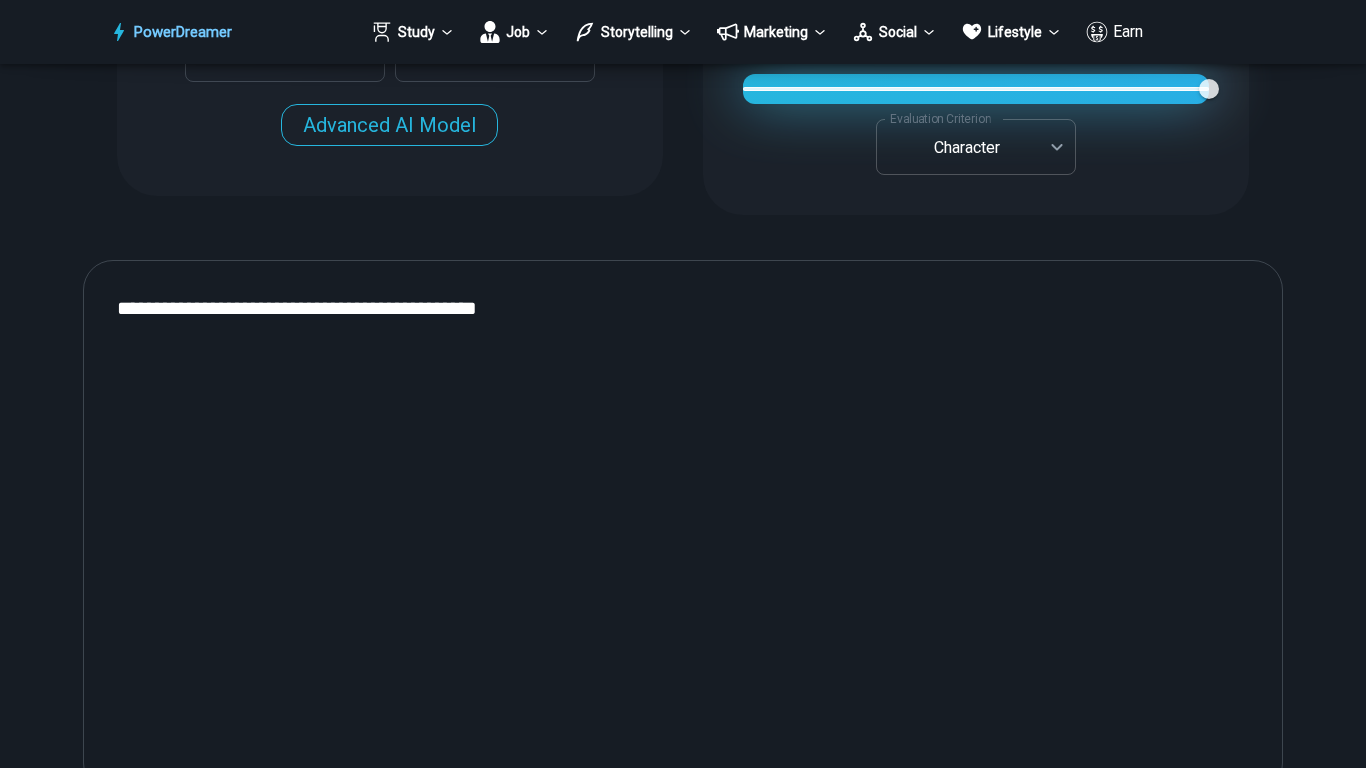click on "**********" at bounding box center [683, 1239] 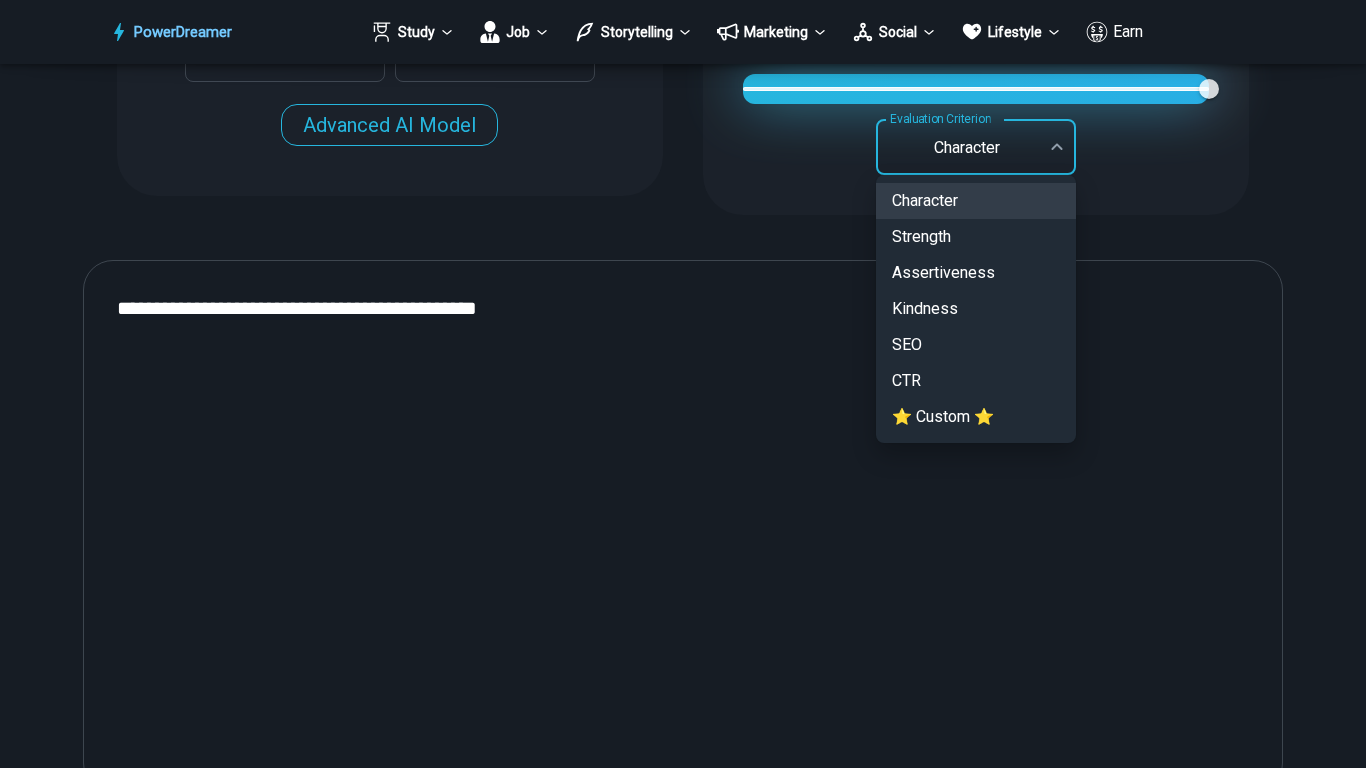 click on "⭐ Custom ⭐" at bounding box center [976, 417] 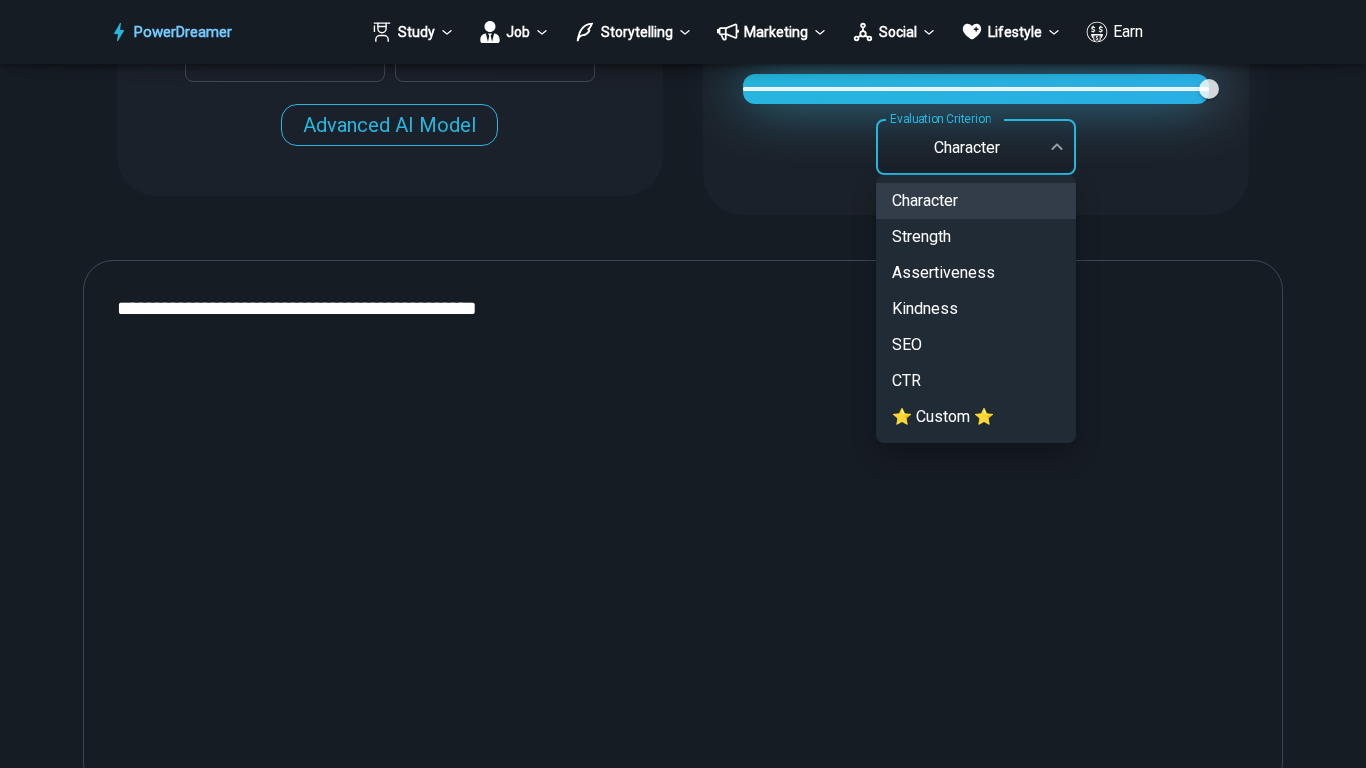 type on "**********" 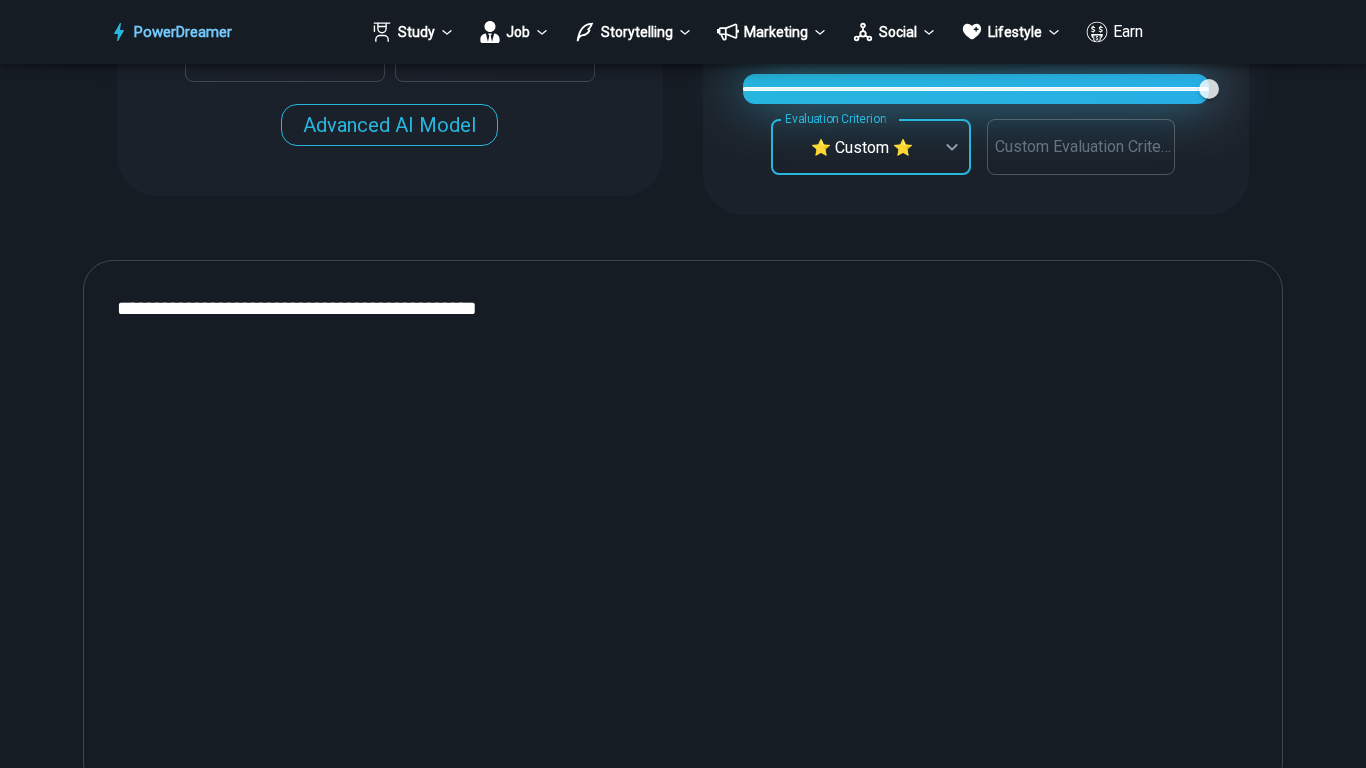 click on "Custom Evaluation Criterion Custom Evaluation Criterion" at bounding box center (1081, 147) 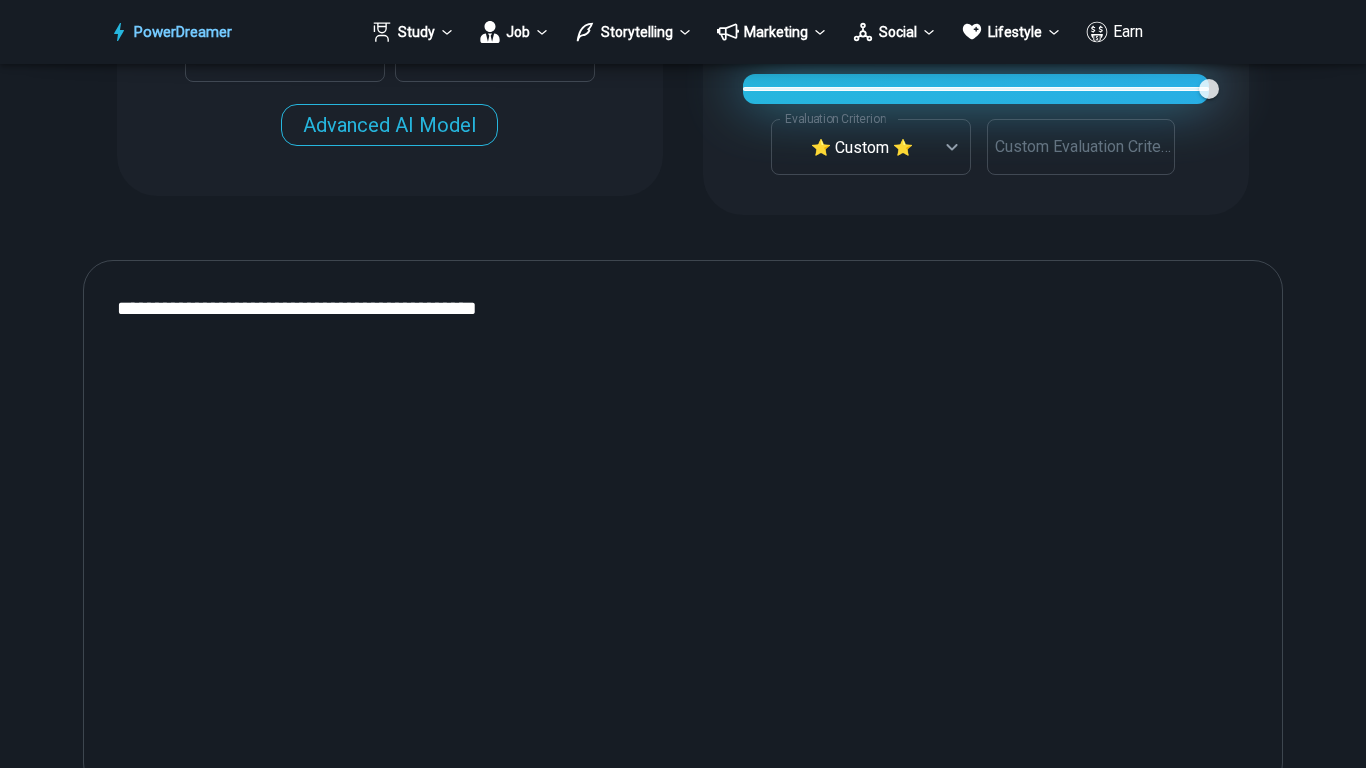 drag, startPoint x: 194, startPoint y: 305, endPoint x: 508, endPoint y: 299, distance: 314.0573 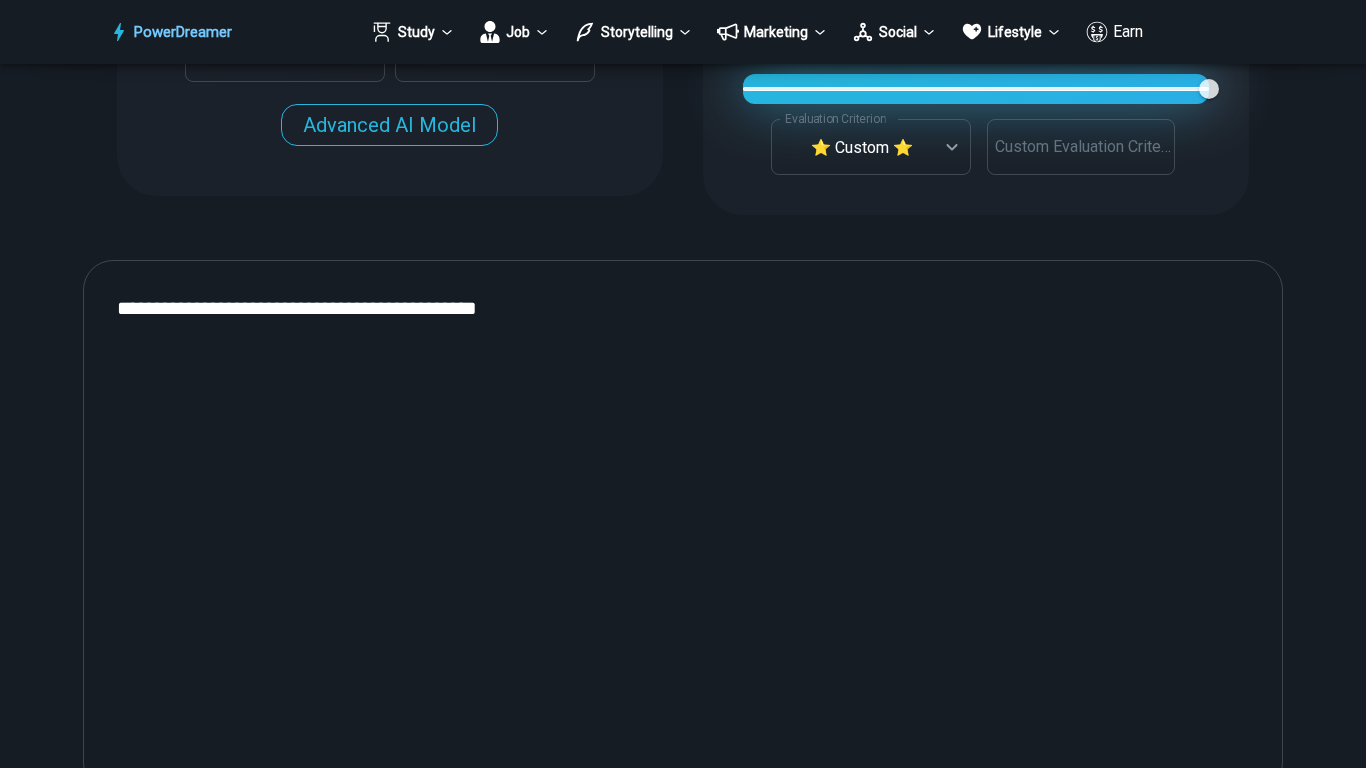 click on "**********" at bounding box center [683, 527] 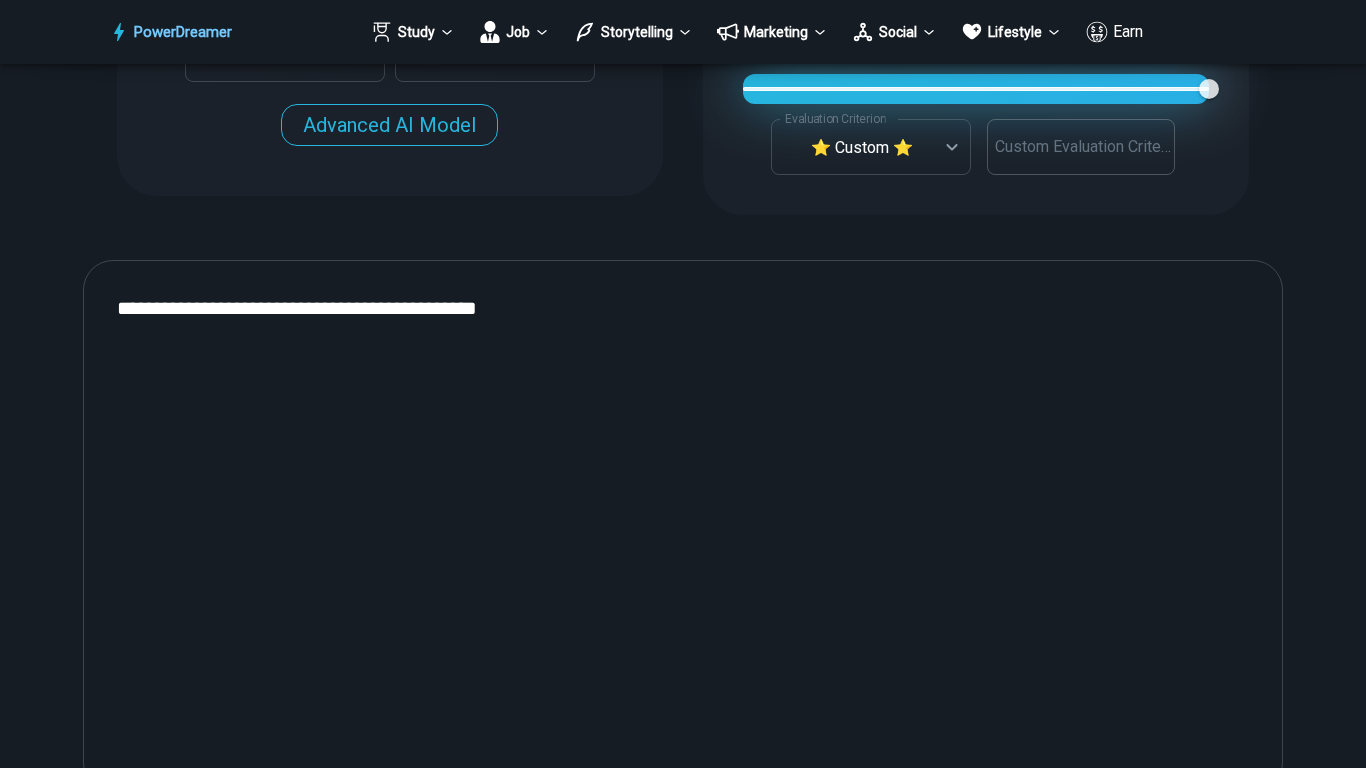 click on "Custom Evaluation Criterion" at bounding box center (1081, 147) 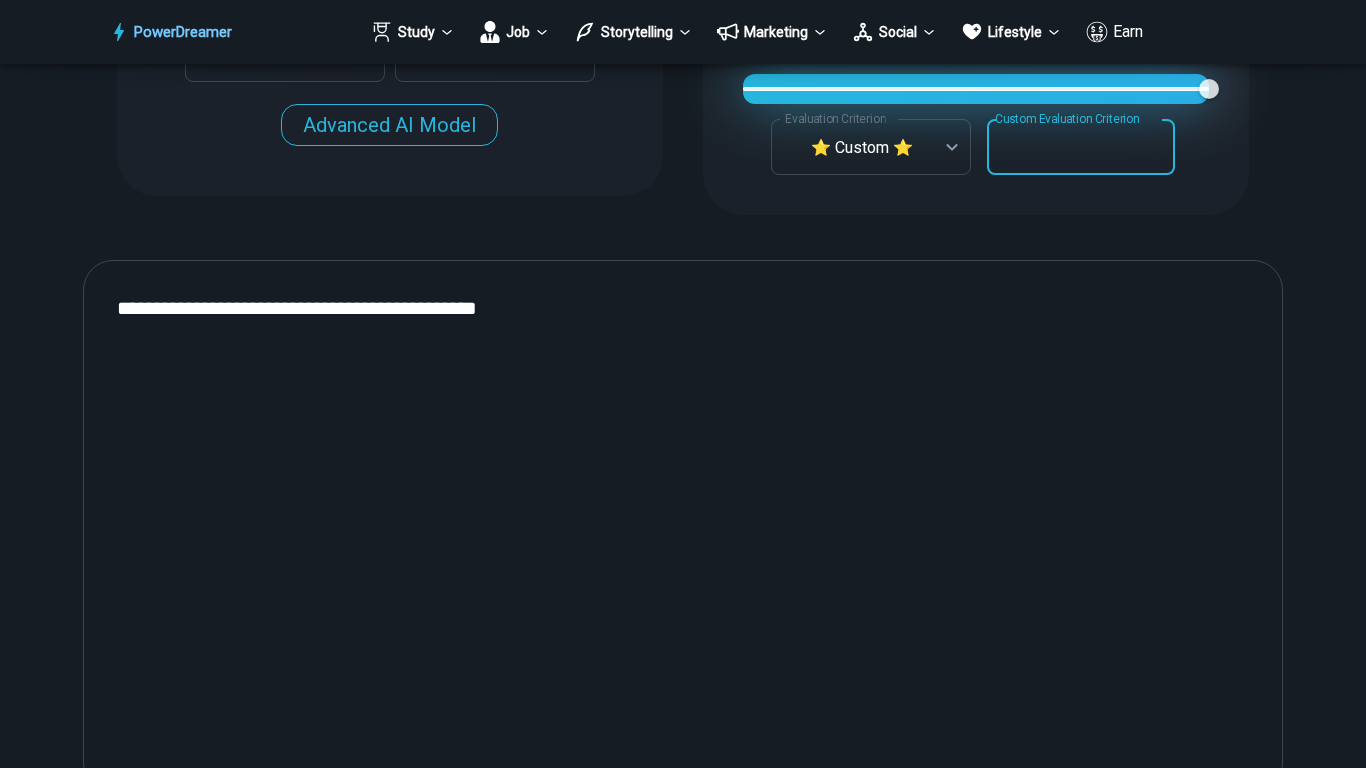 paste on "**********" 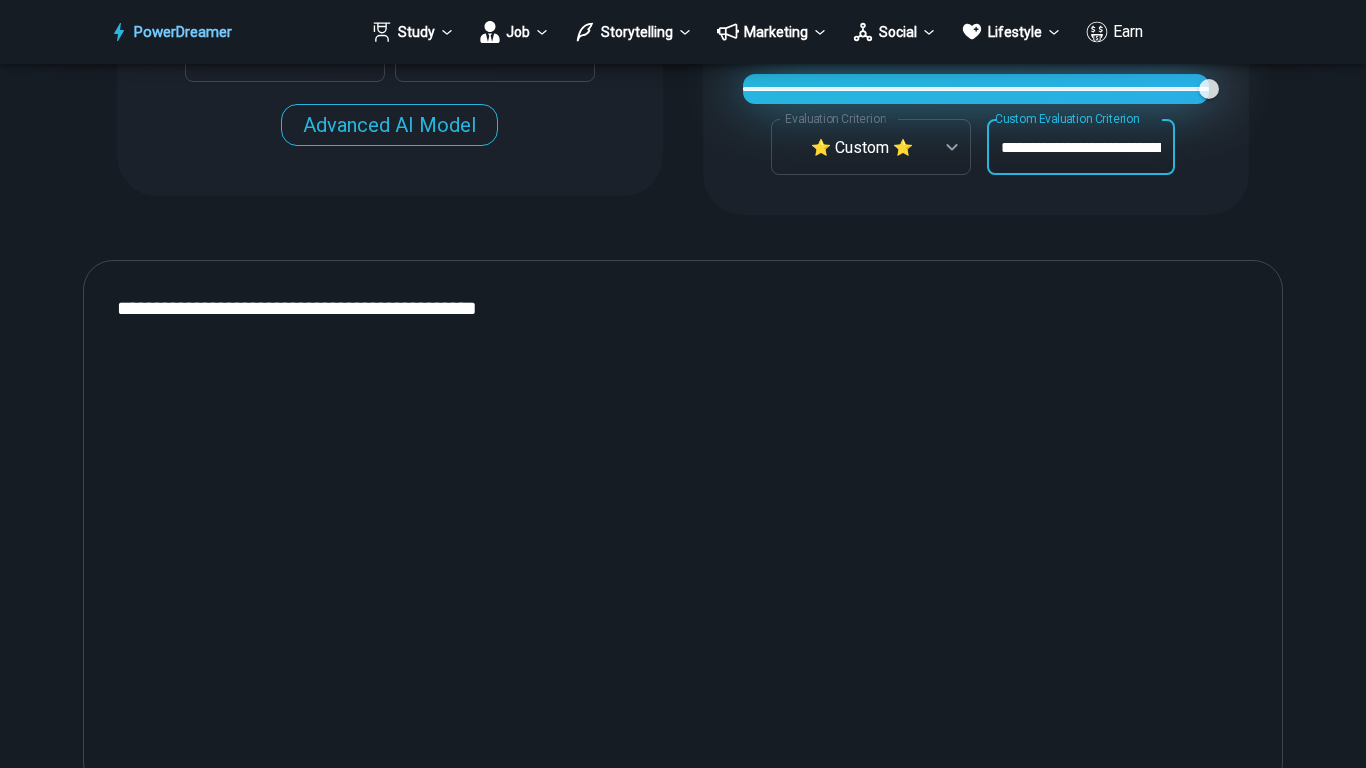 scroll, scrollTop: 0, scrollLeft: 47, axis: horizontal 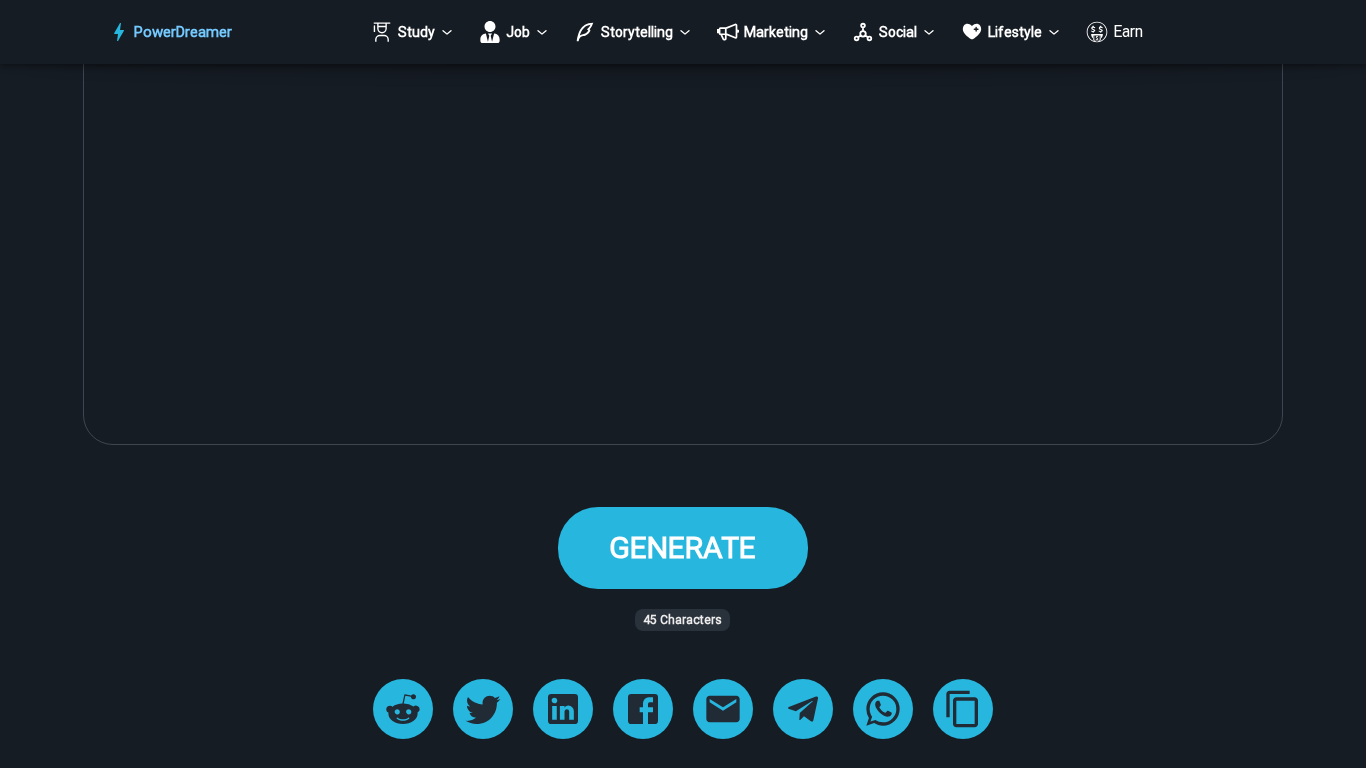 type on "**********" 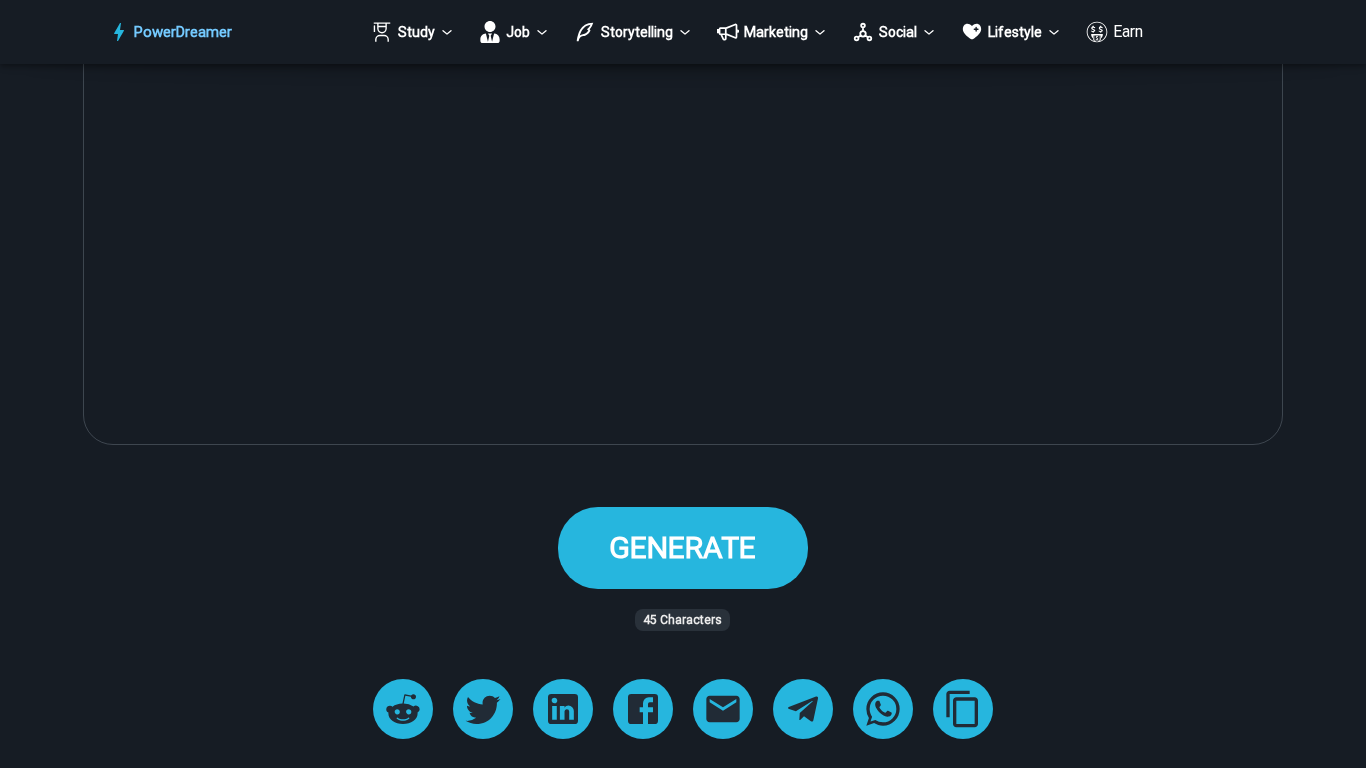 click on "GENERATE" at bounding box center [683, 547] 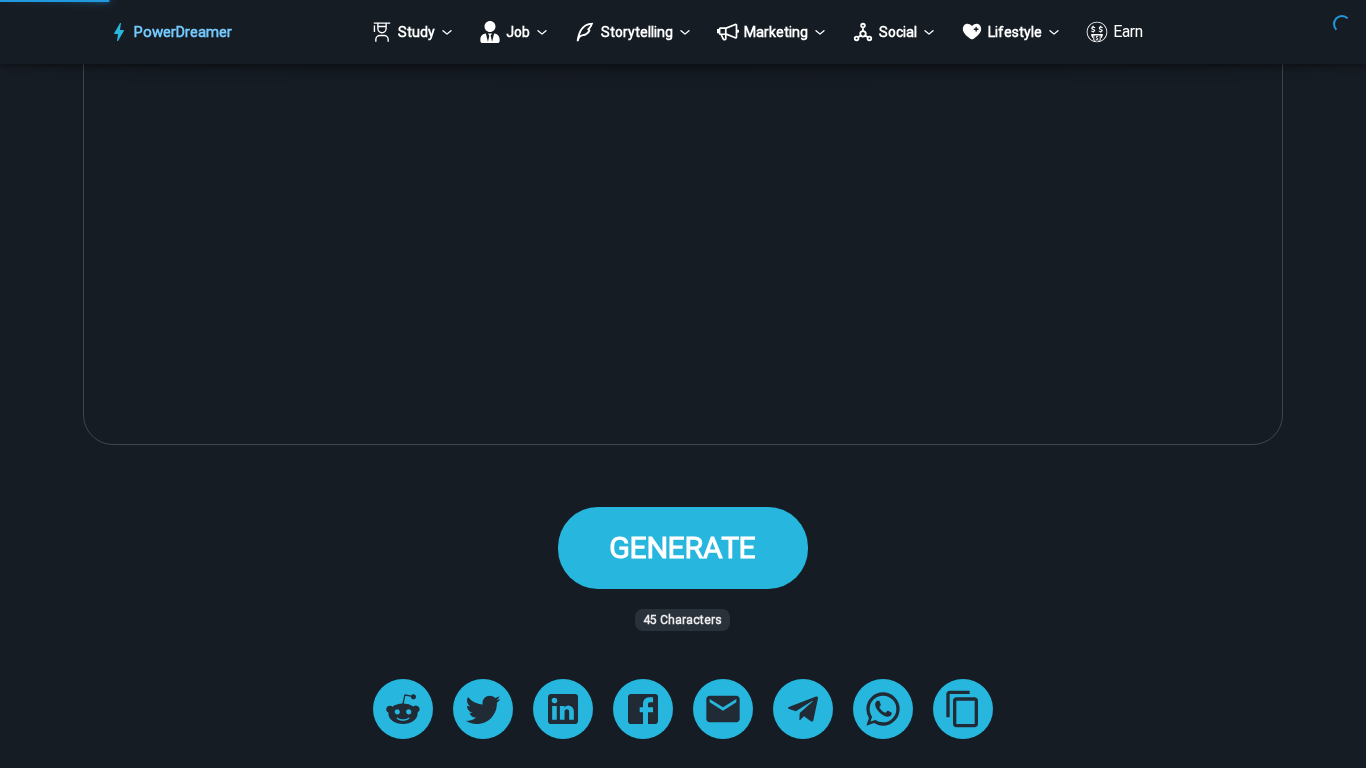 scroll, scrollTop: 0, scrollLeft: 0, axis: both 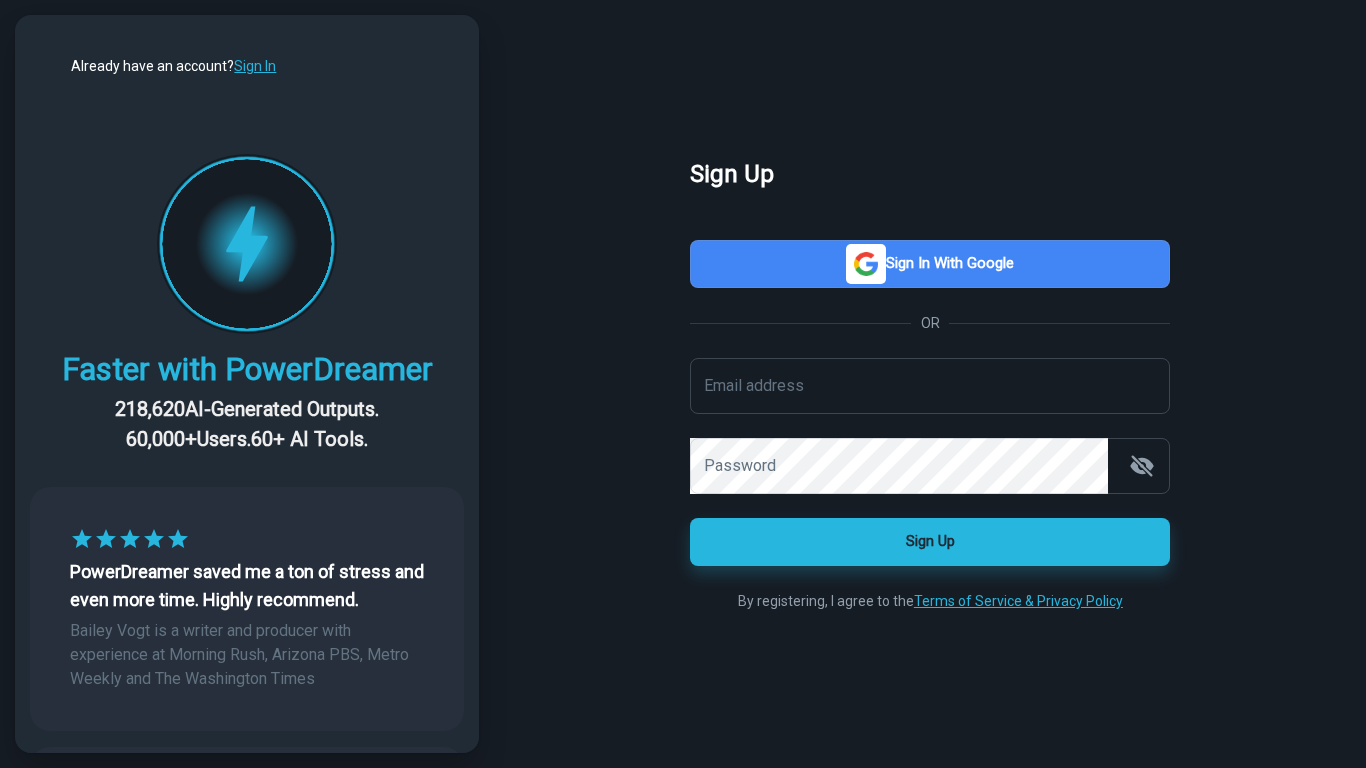 click at bounding box center [866, 264] 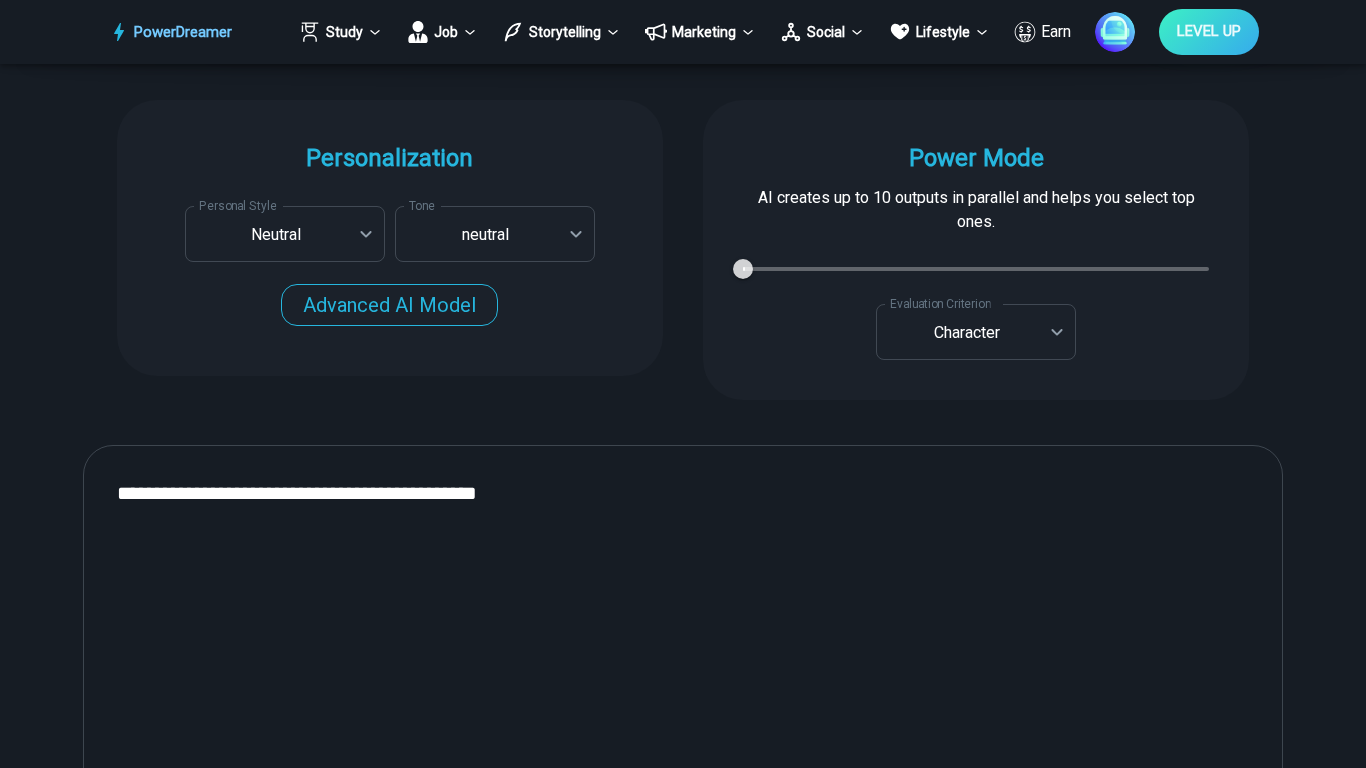 scroll, scrollTop: 595, scrollLeft: 0, axis: vertical 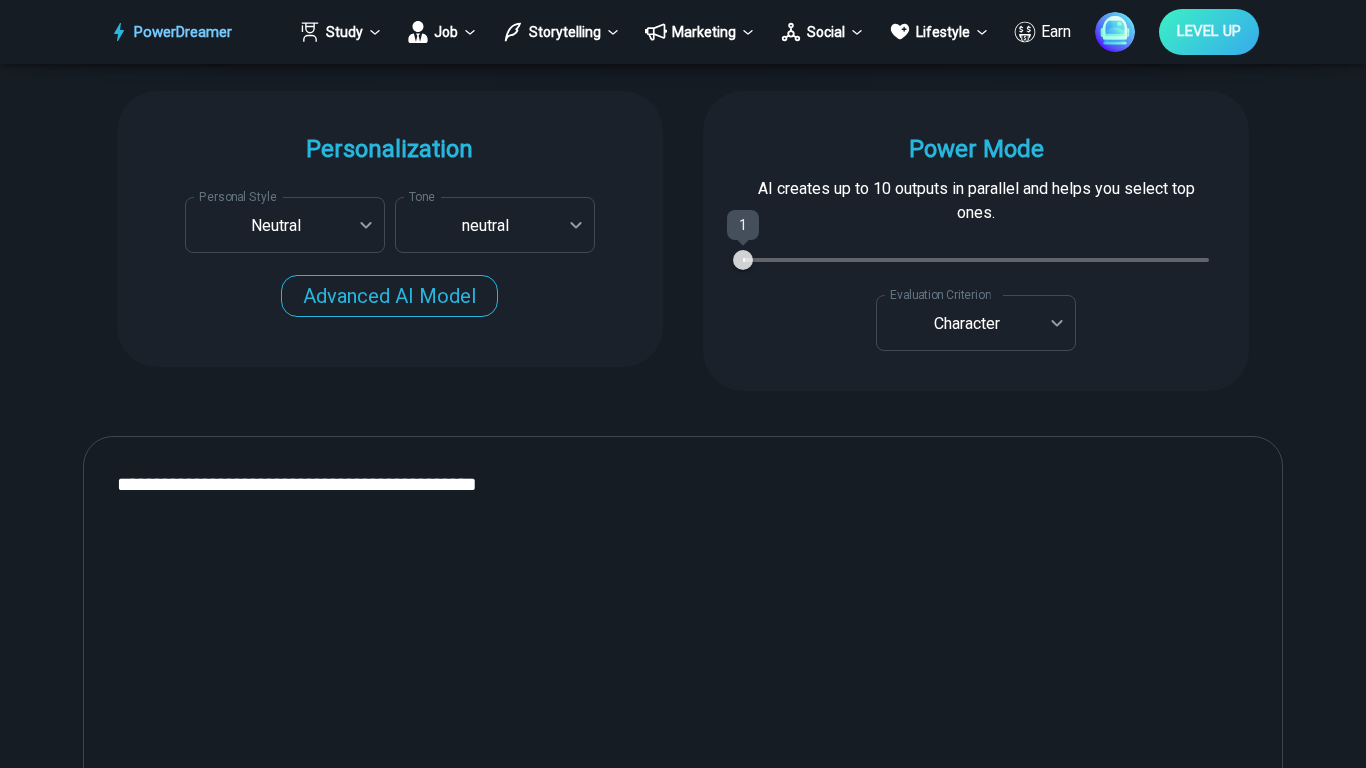 type on "*" 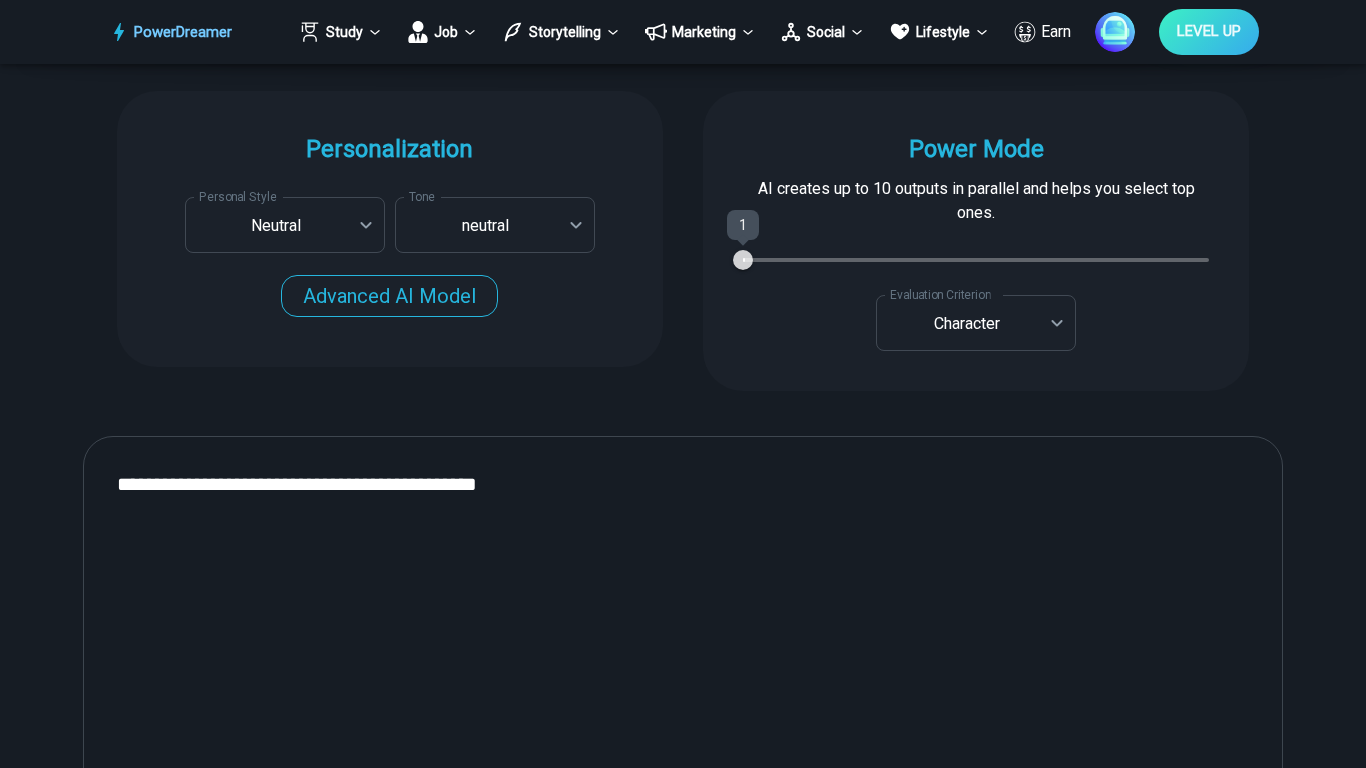 type on "*" 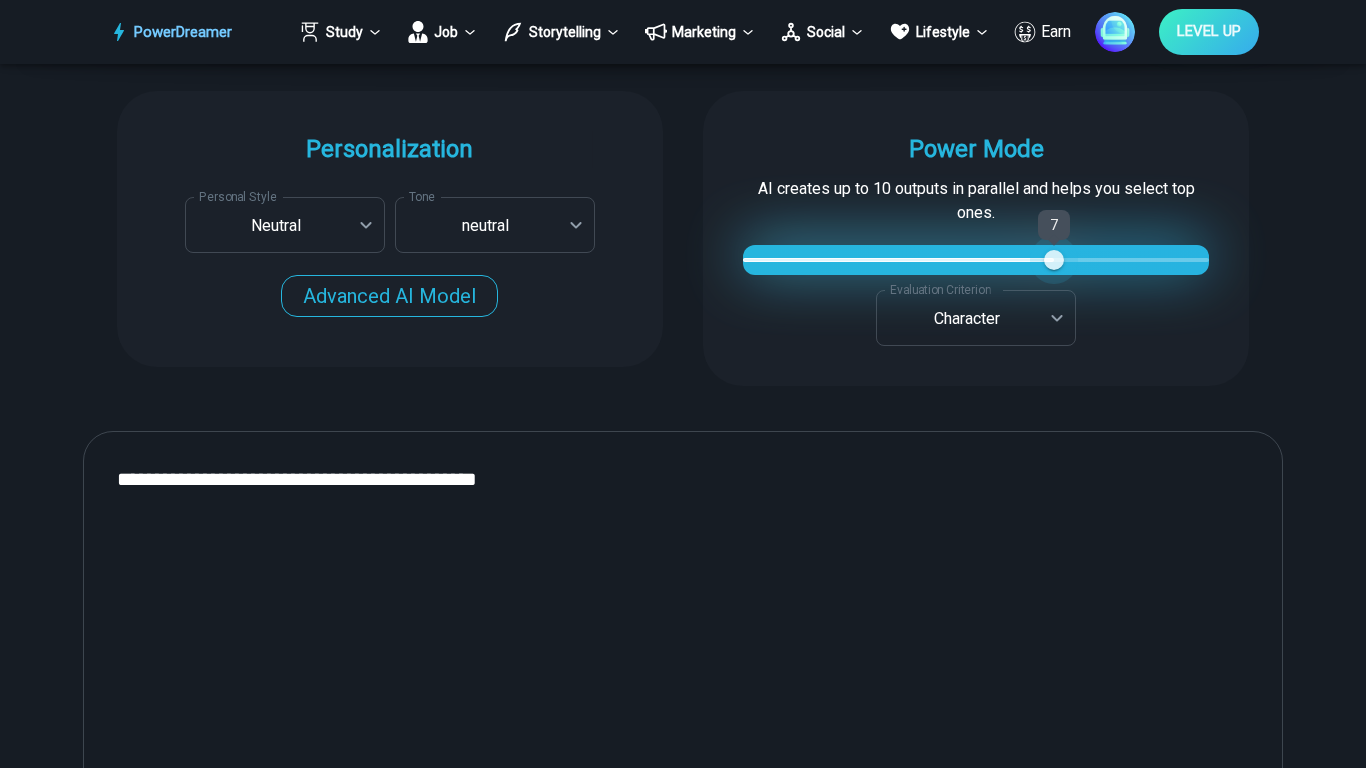 type on "*" 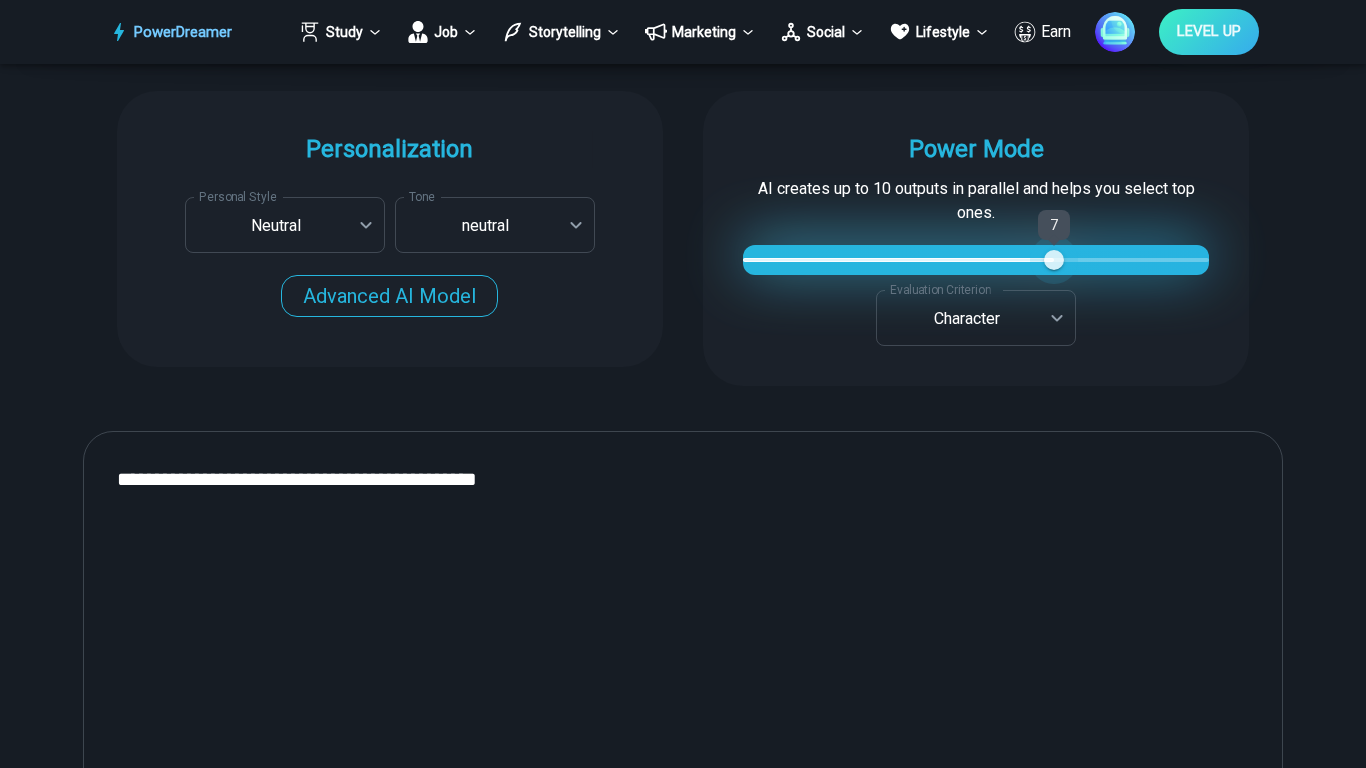 type on "*" 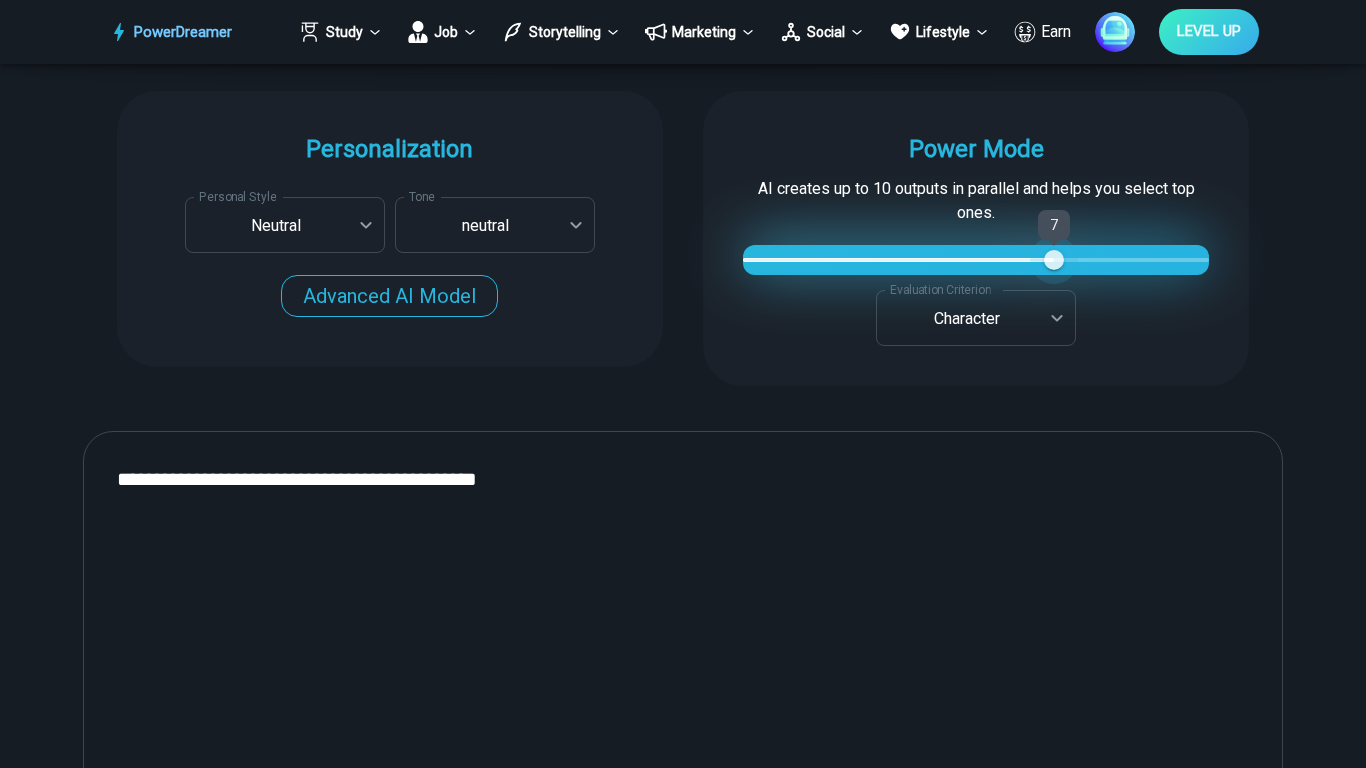 type on "*" 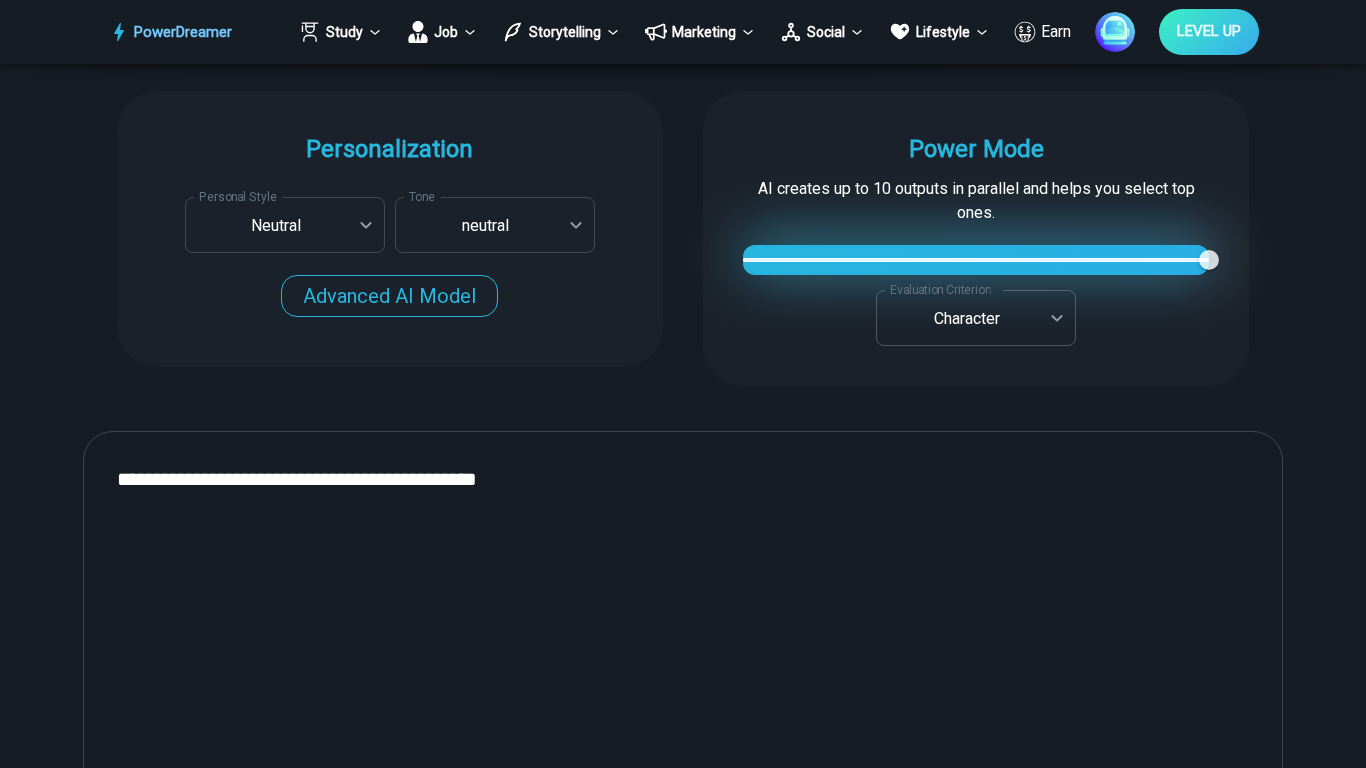 click on "**********" at bounding box center [683, 1394] 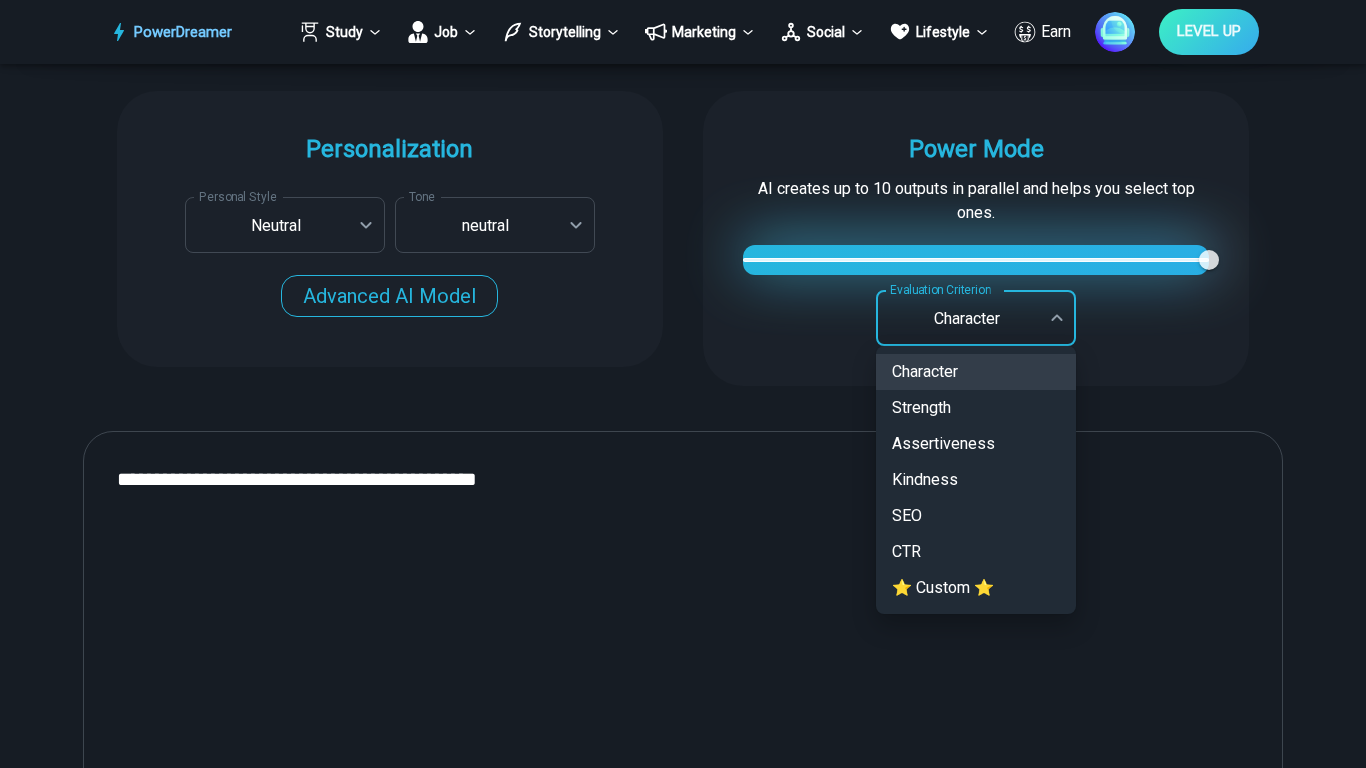 click on "⭐ Custom ⭐" at bounding box center (976, 588) 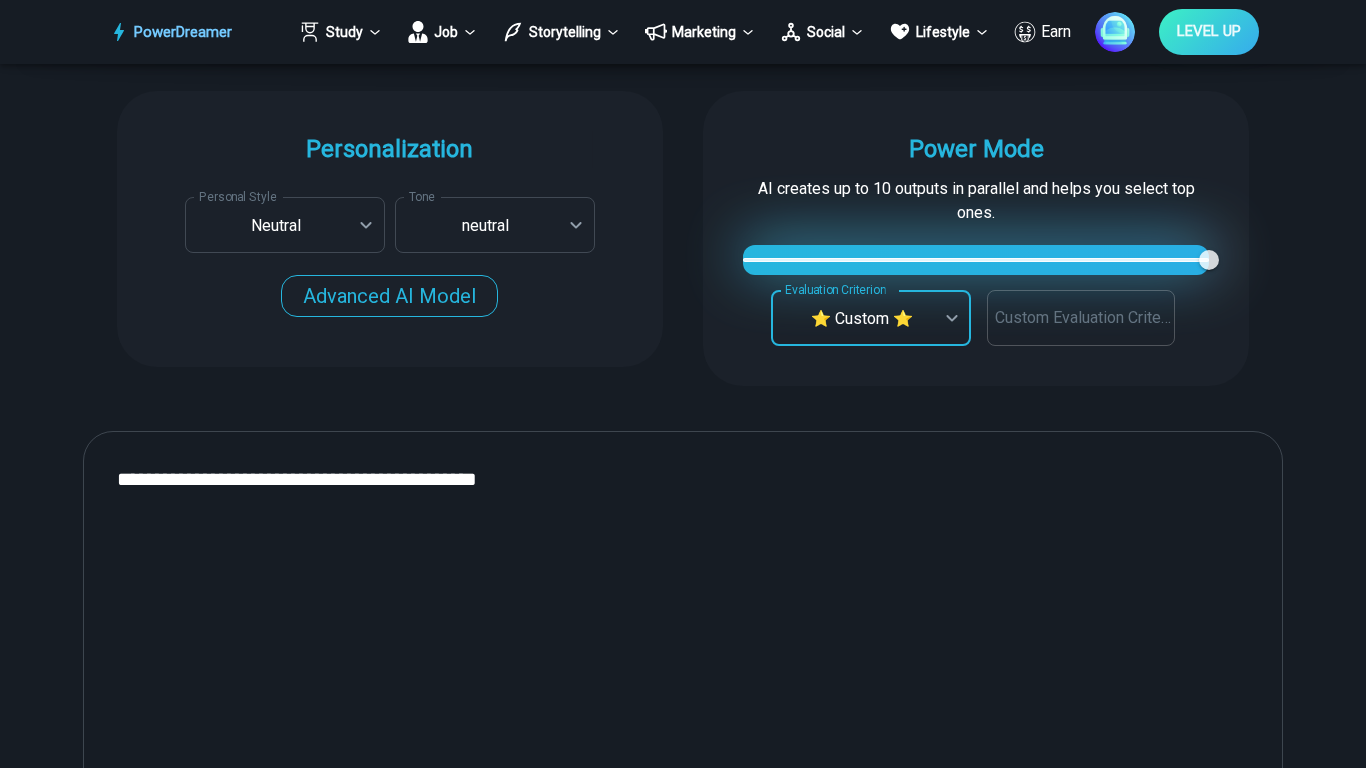 click on "Custom Evaluation Criterion" at bounding box center (1081, 318) 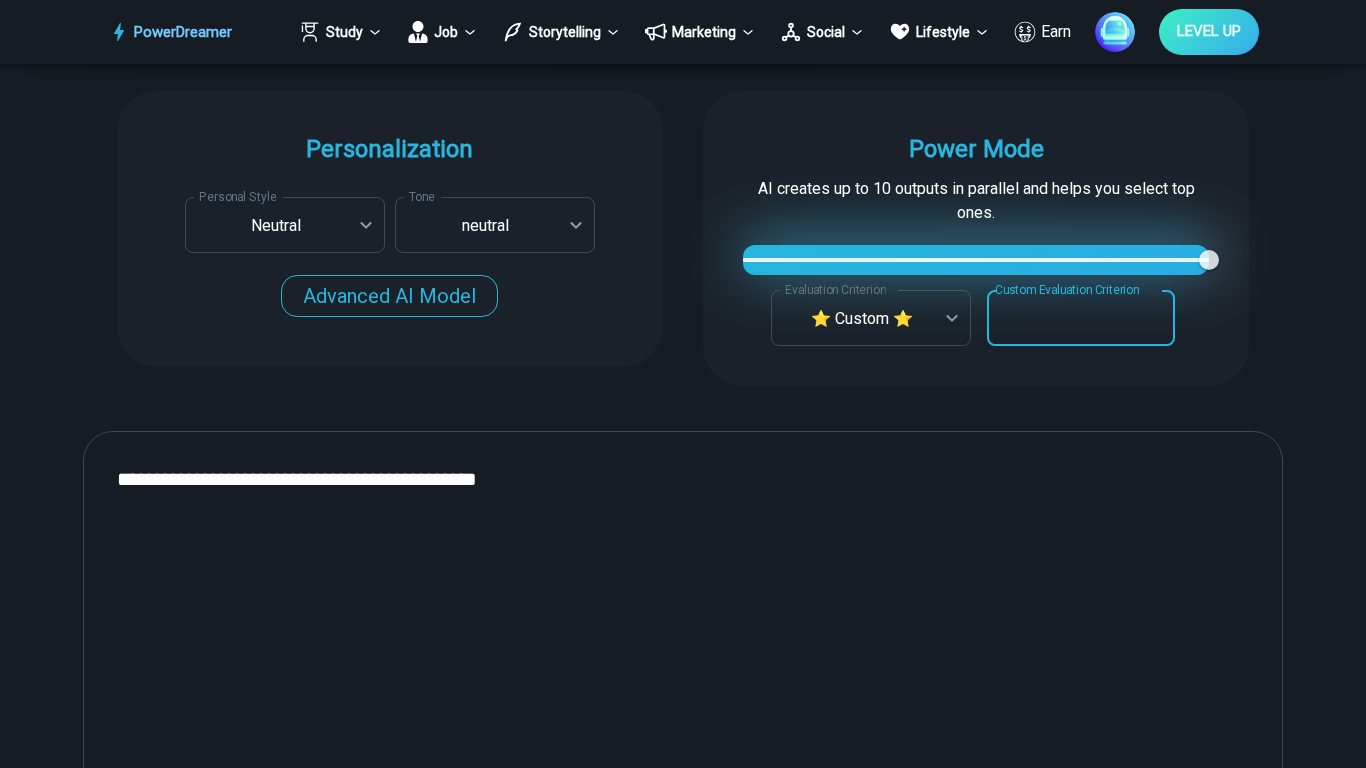 paste on "**********" 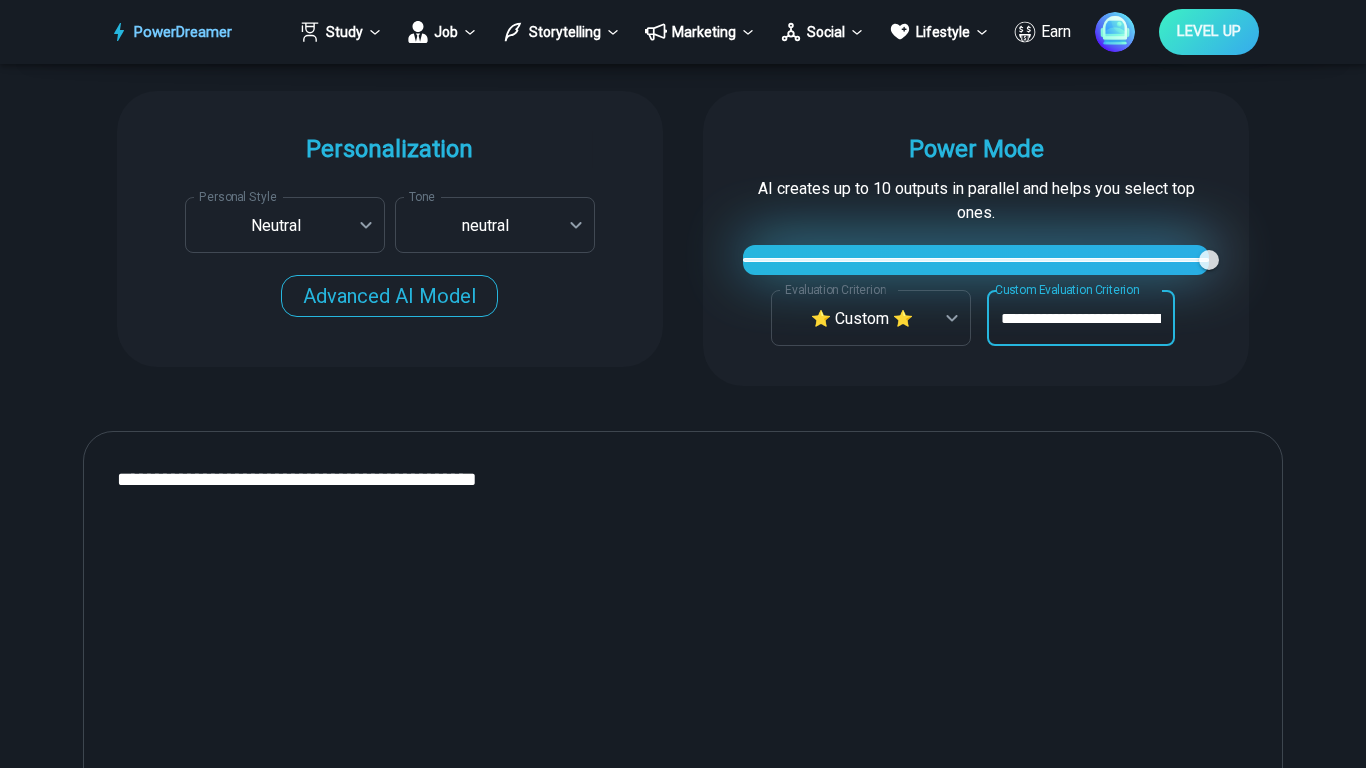 scroll, scrollTop: 0, scrollLeft: 47, axis: horizontal 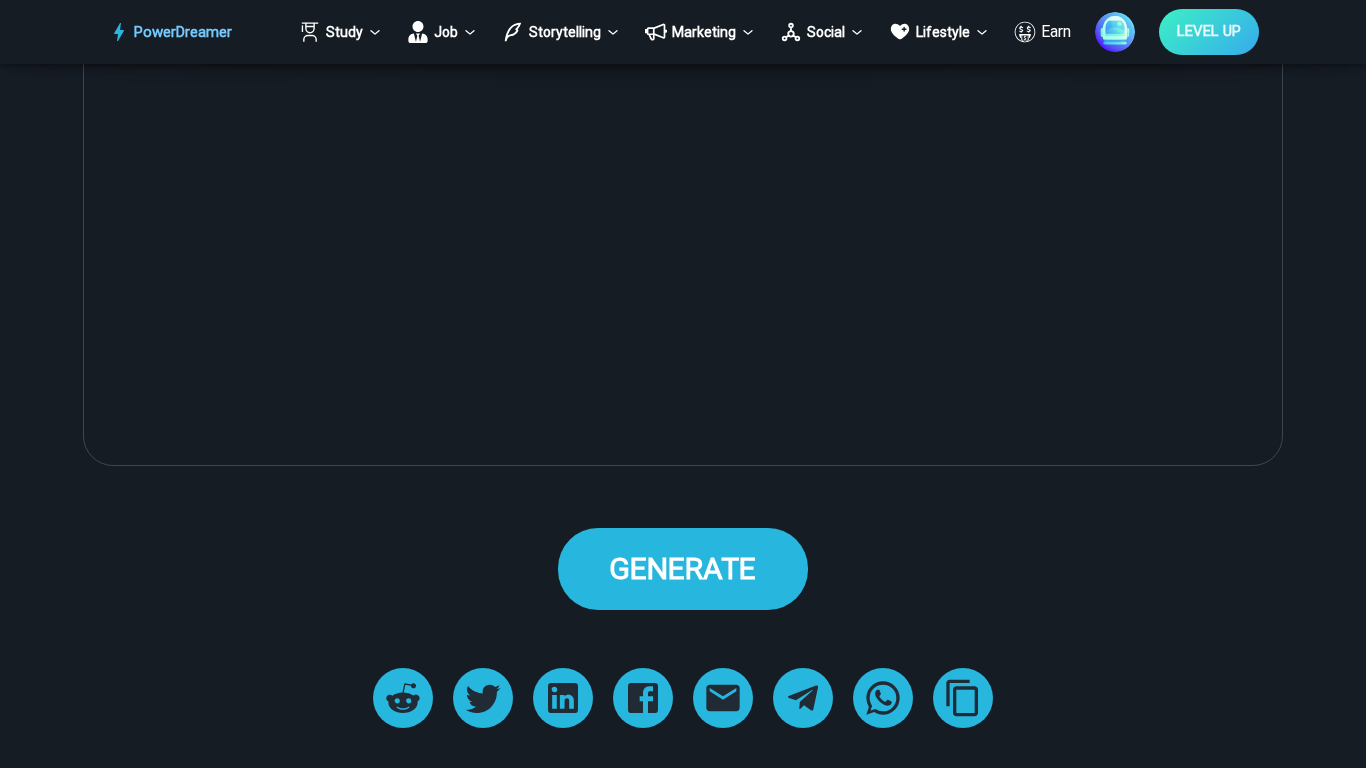 type on "**********" 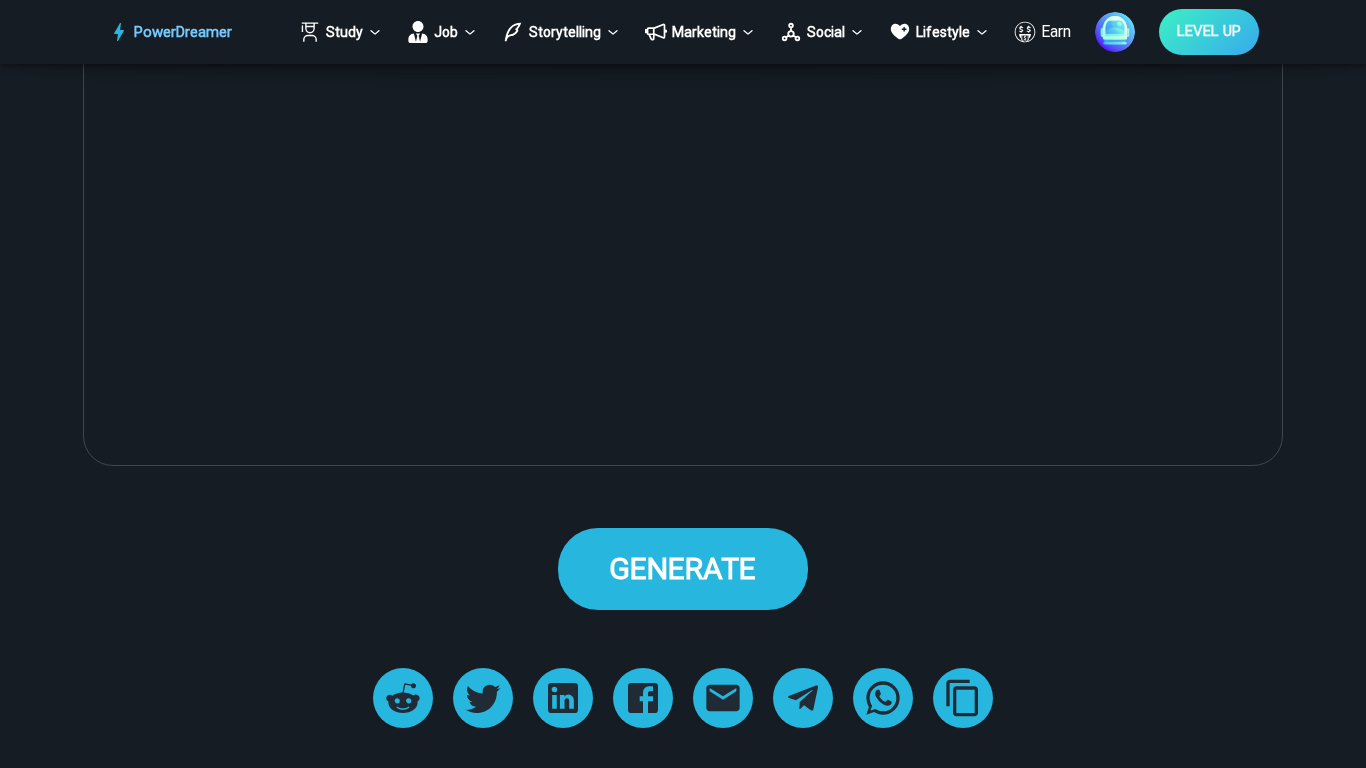 click on "GENERATE" at bounding box center [683, 568] 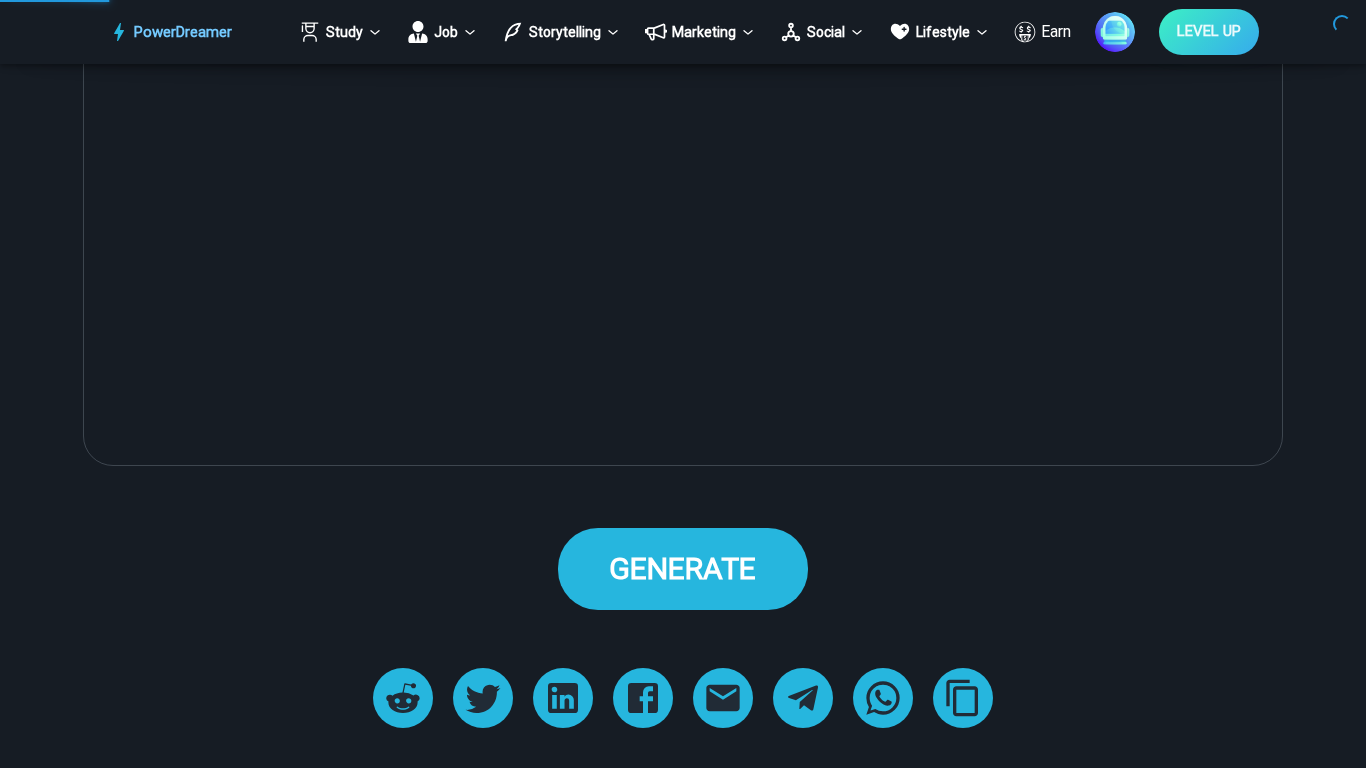 scroll, scrollTop: 0, scrollLeft: 0, axis: both 